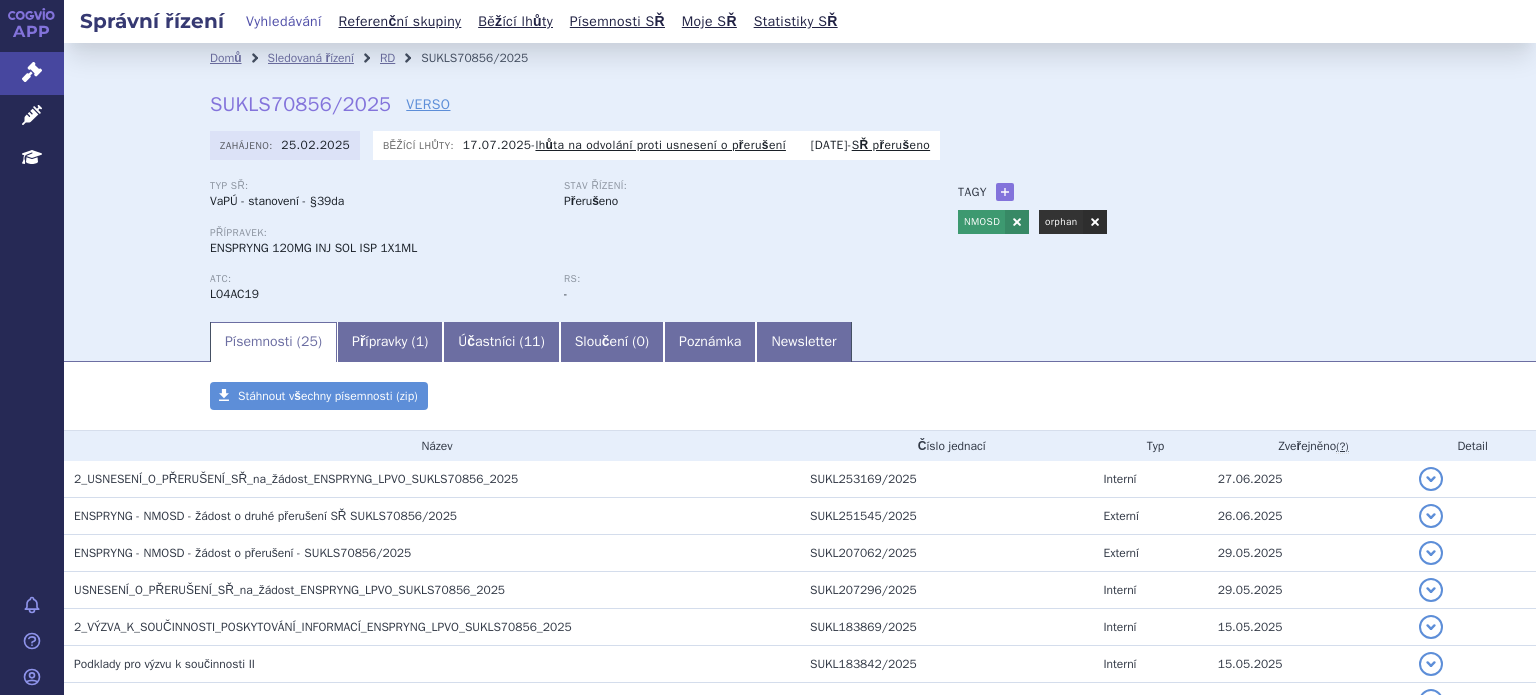scroll, scrollTop: 0, scrollLeft: 0, axis: both 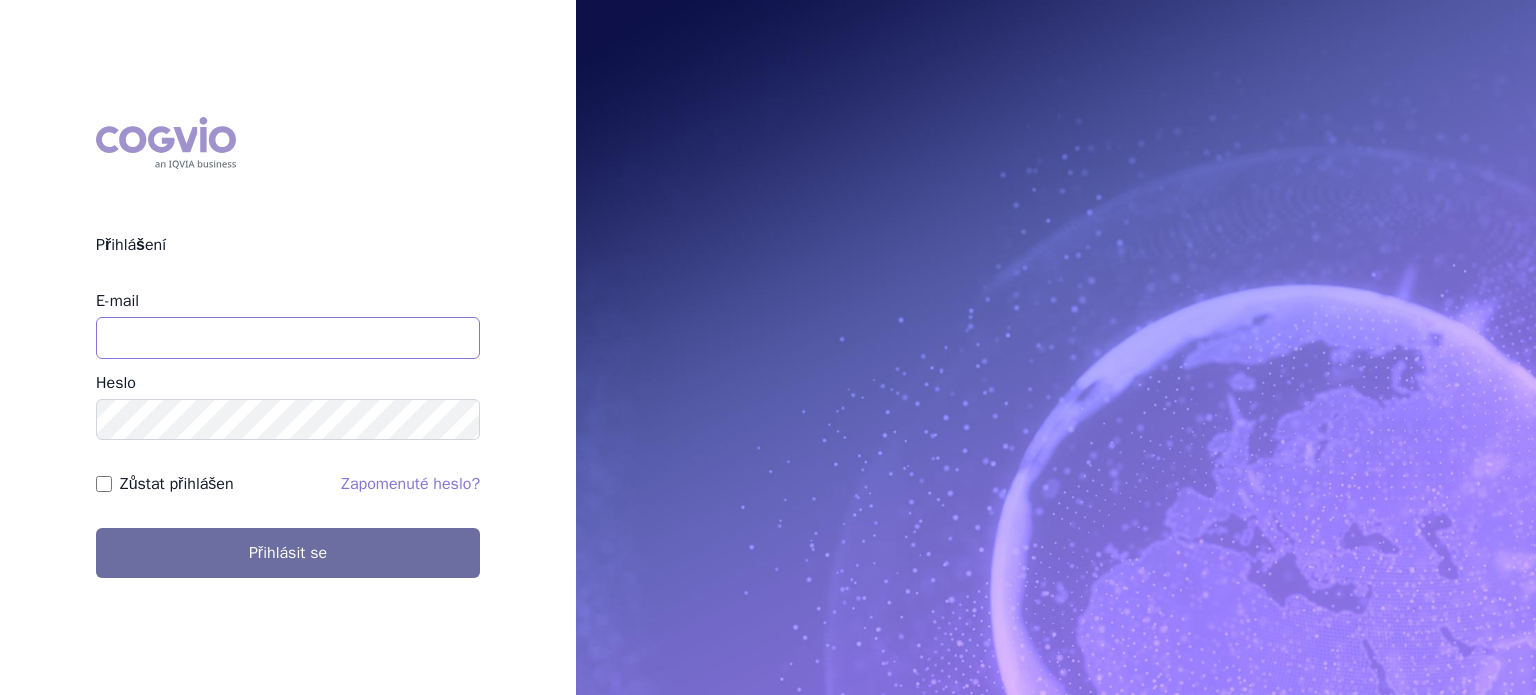 click on "E-mail" at bounding box center (288, 338) 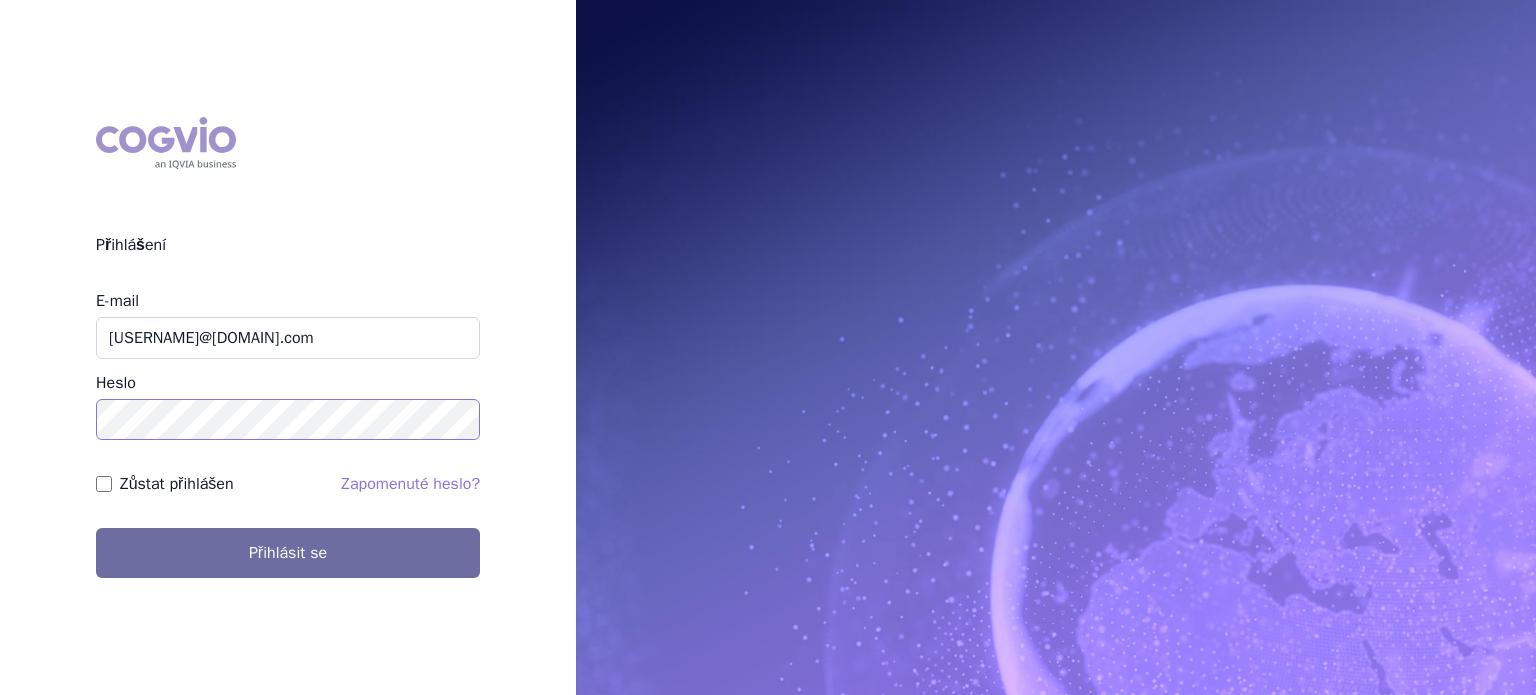 click on "Přihlásit se" at bounding box center (288, 553) 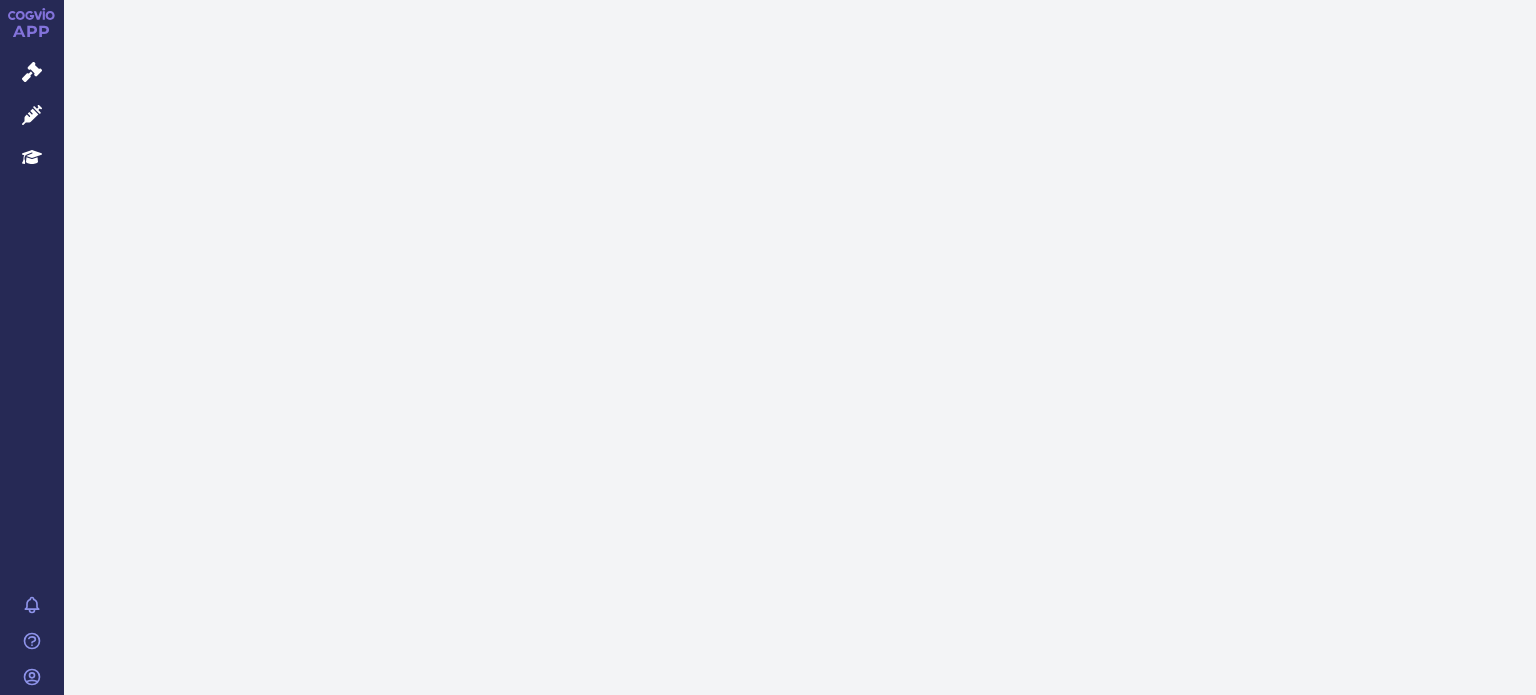 scroll, scrollTop: 0, scrollLeft: 0, axis: both 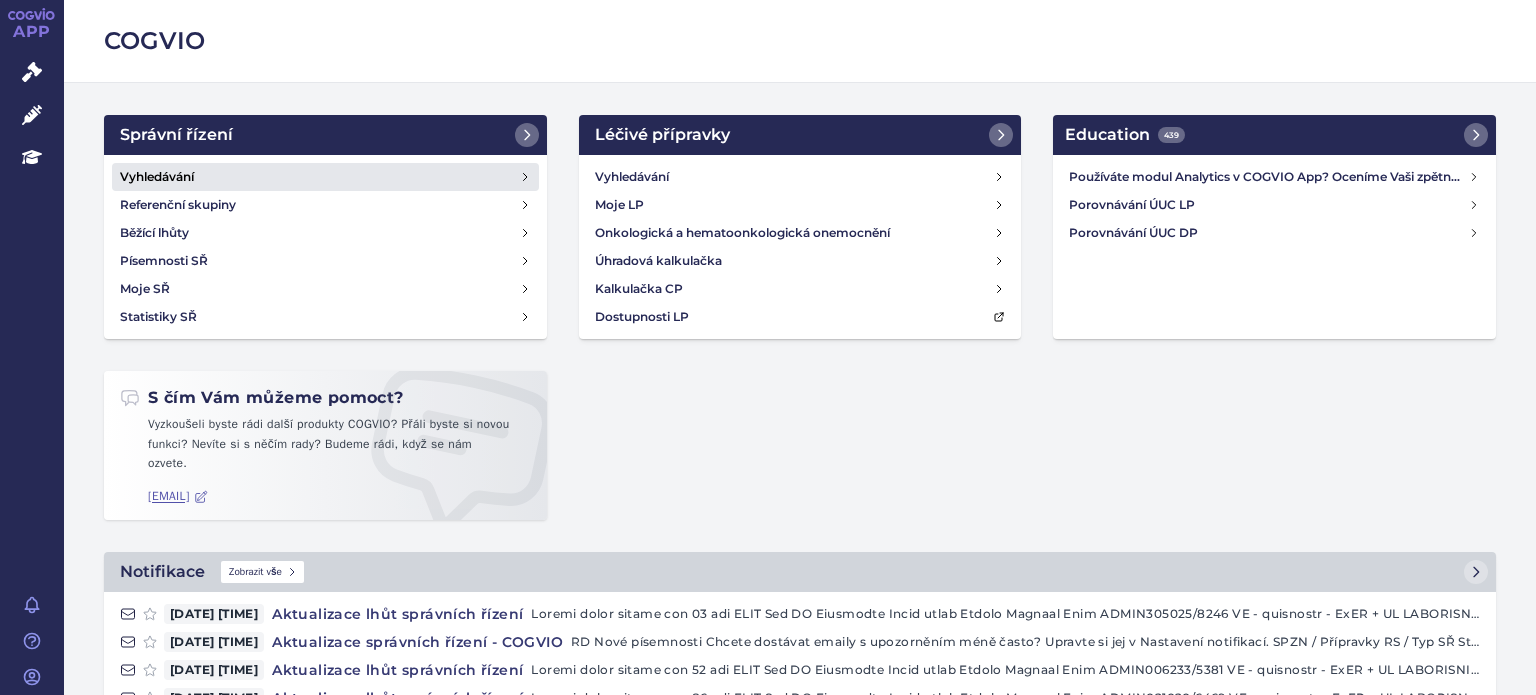 click on "Vyhledávání" at bounding box center [157, 177] 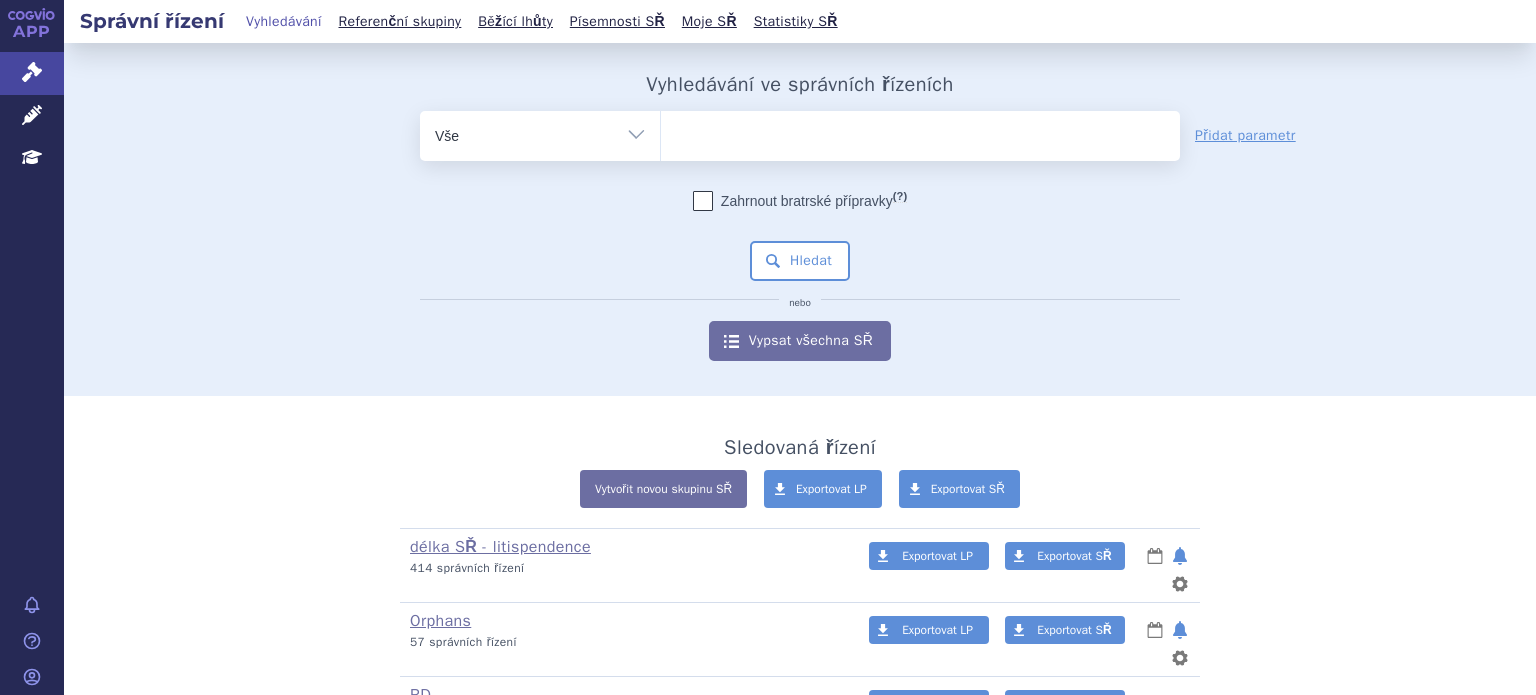 scroll, scrollTop: 0, scrollLeft: 0, axis: both 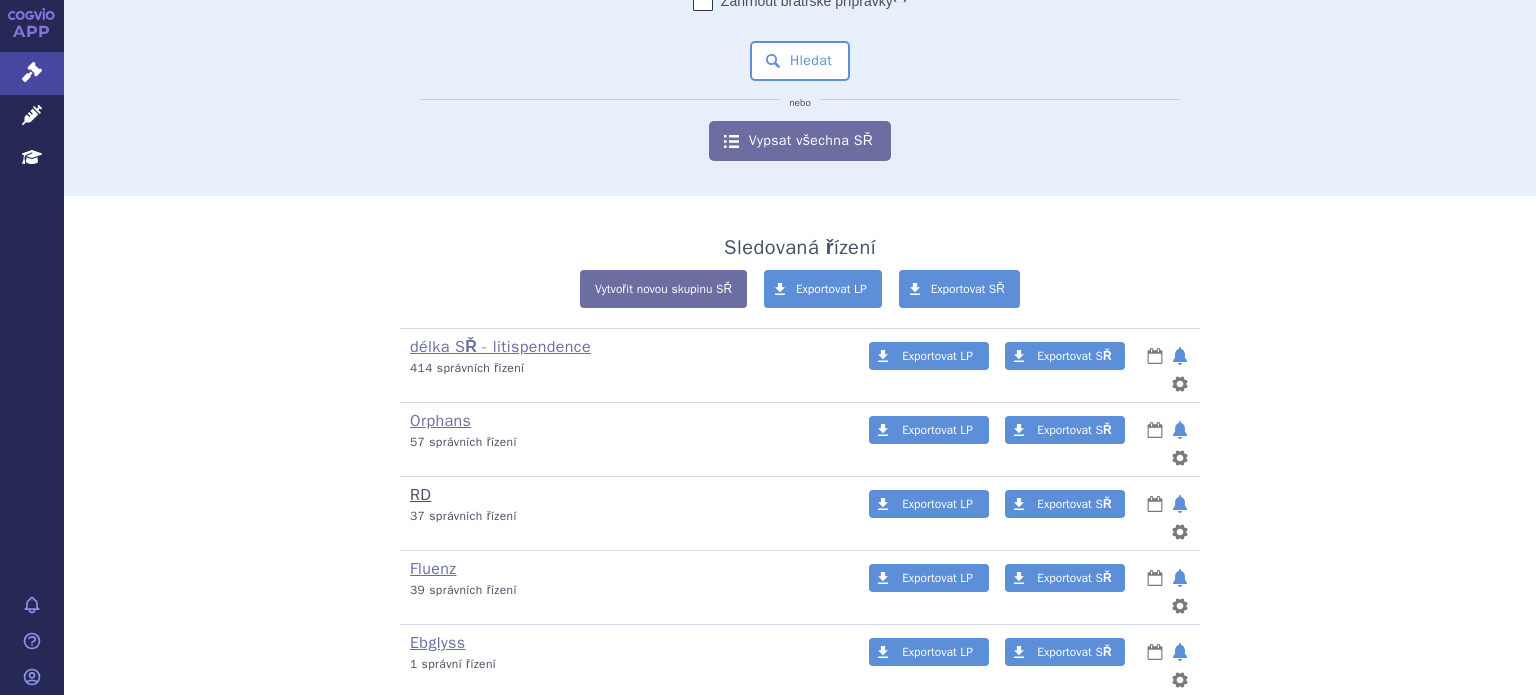 click on "RD" at bounding box center [420, 495] 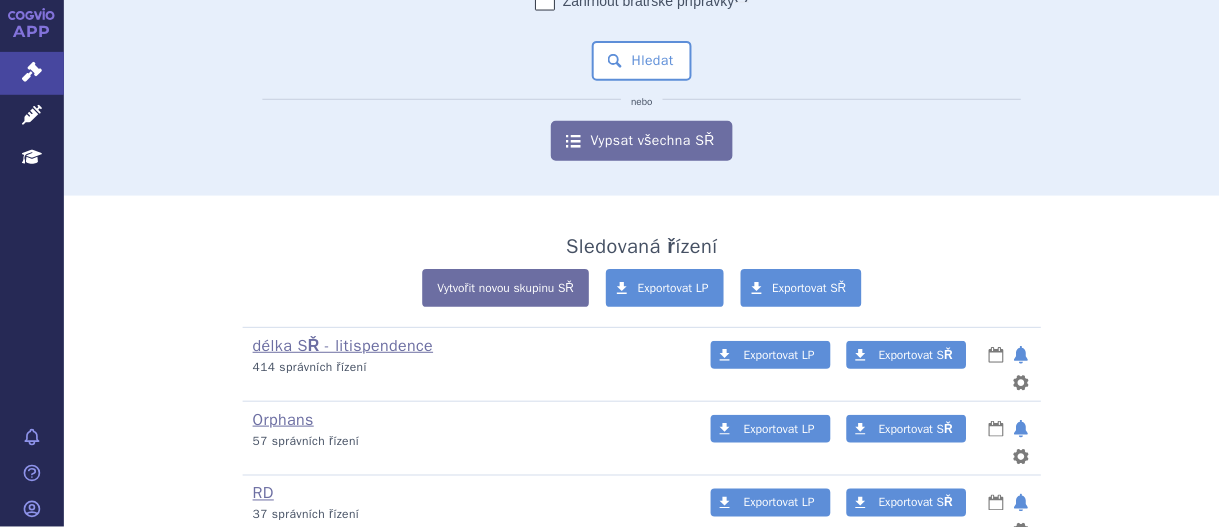 scroll, scrollTop: 200, scrollLeft: 0, axis: vertical 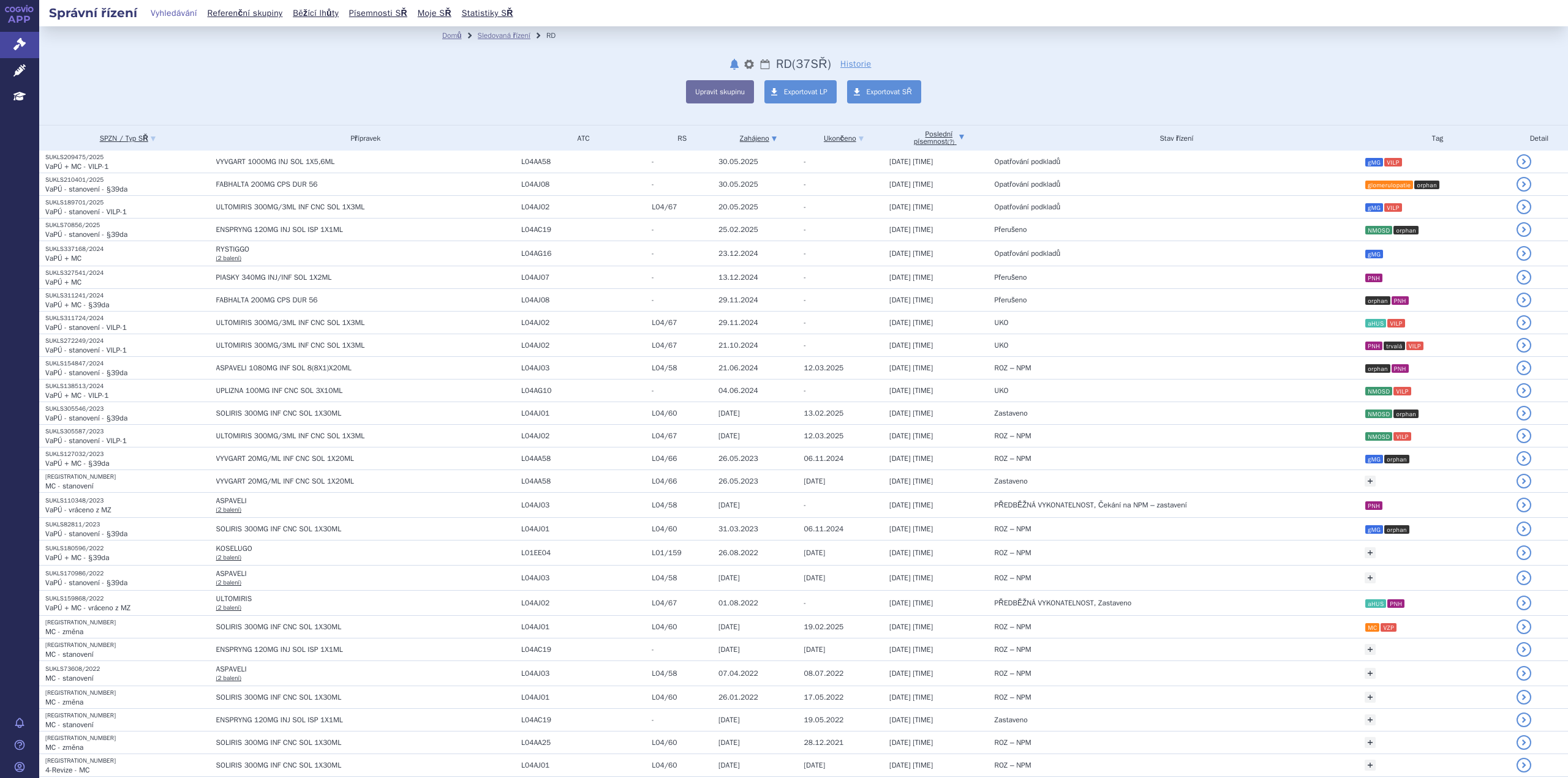 click on "Poslední písemnost  (?)" at bounding box center (938, 138) 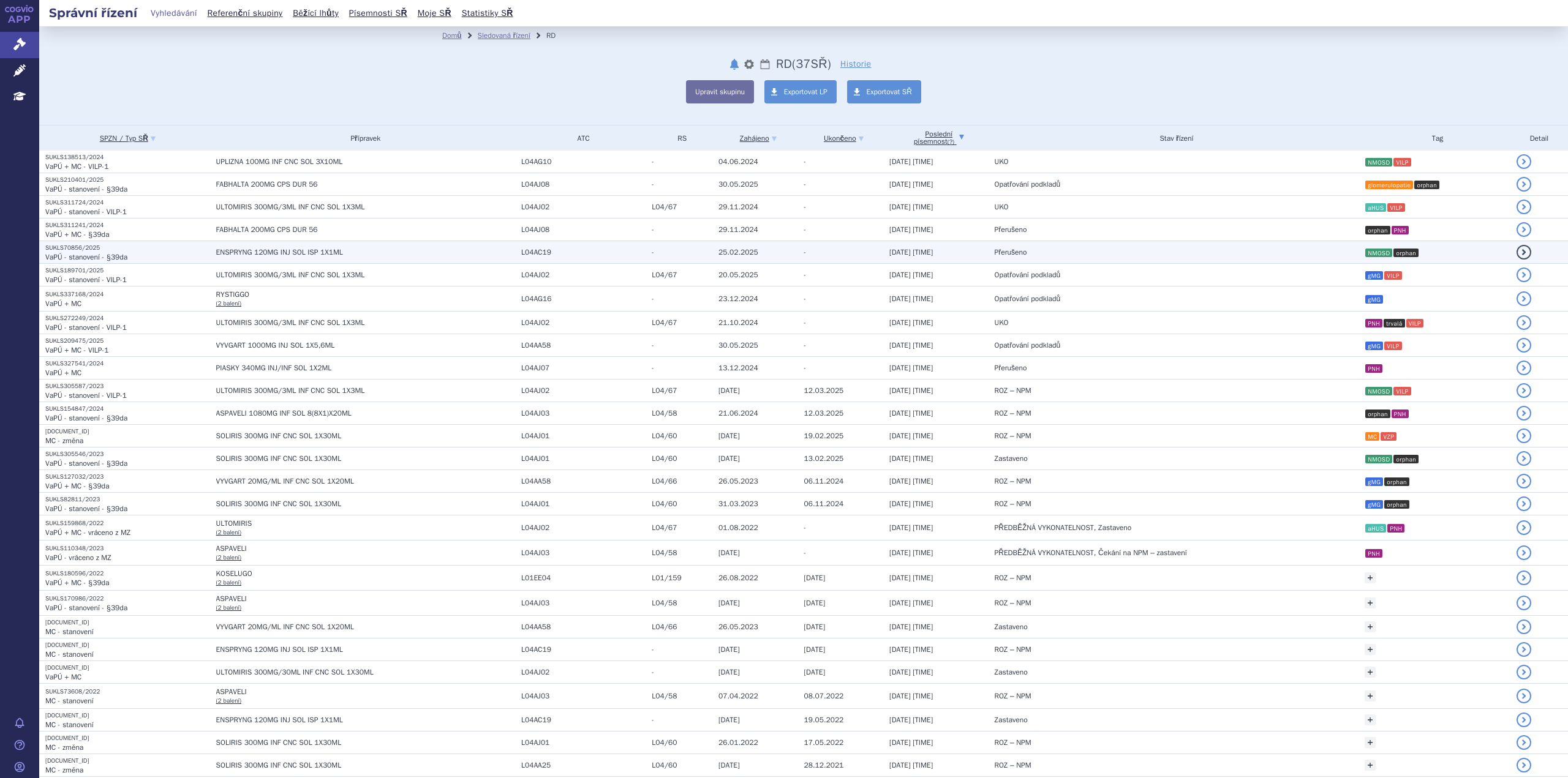 scroll, scrollTop: 0, scrollLeft: 0, axis: both 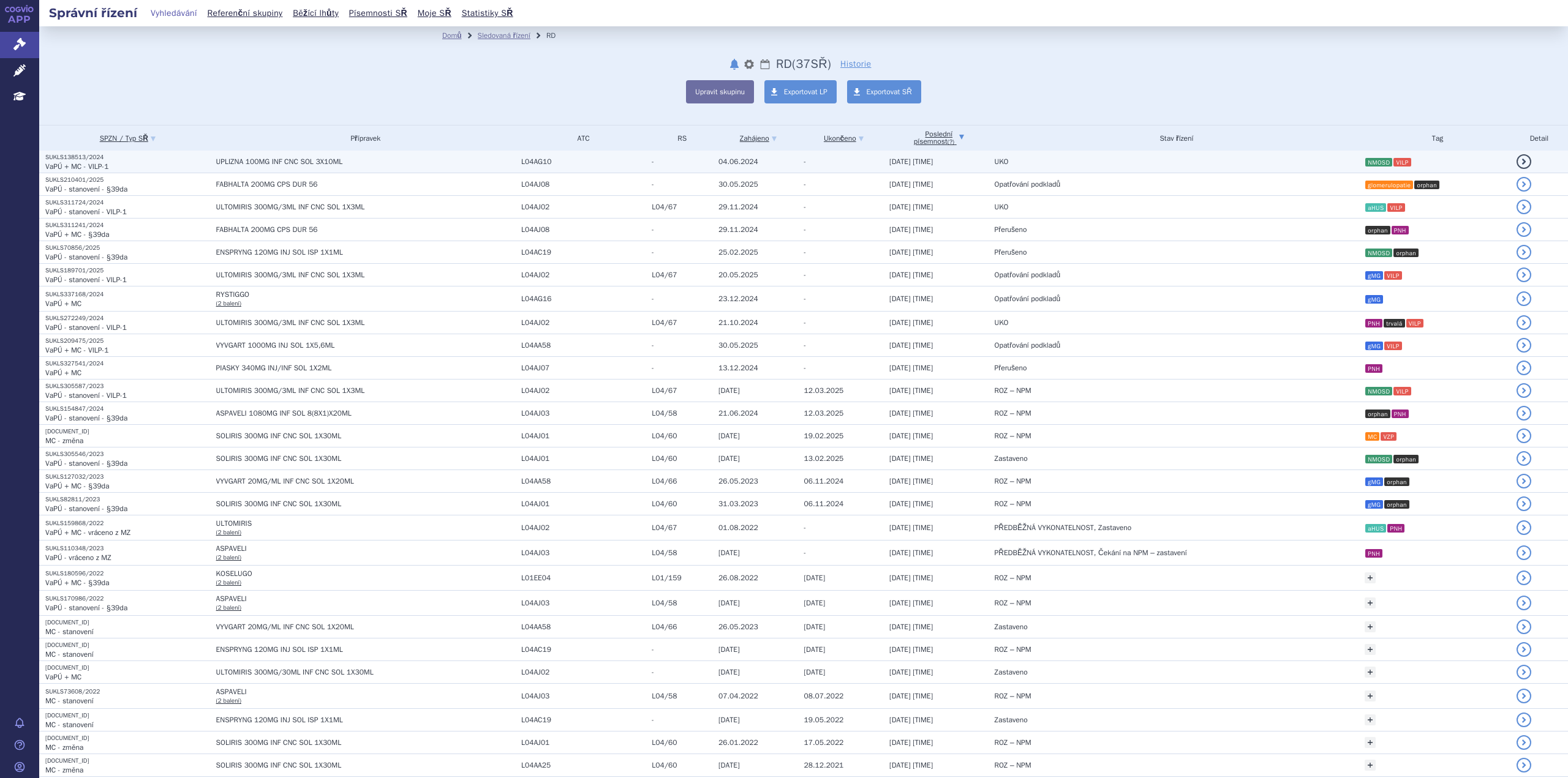 click on "UKO" at bounding box center [1174, 162] 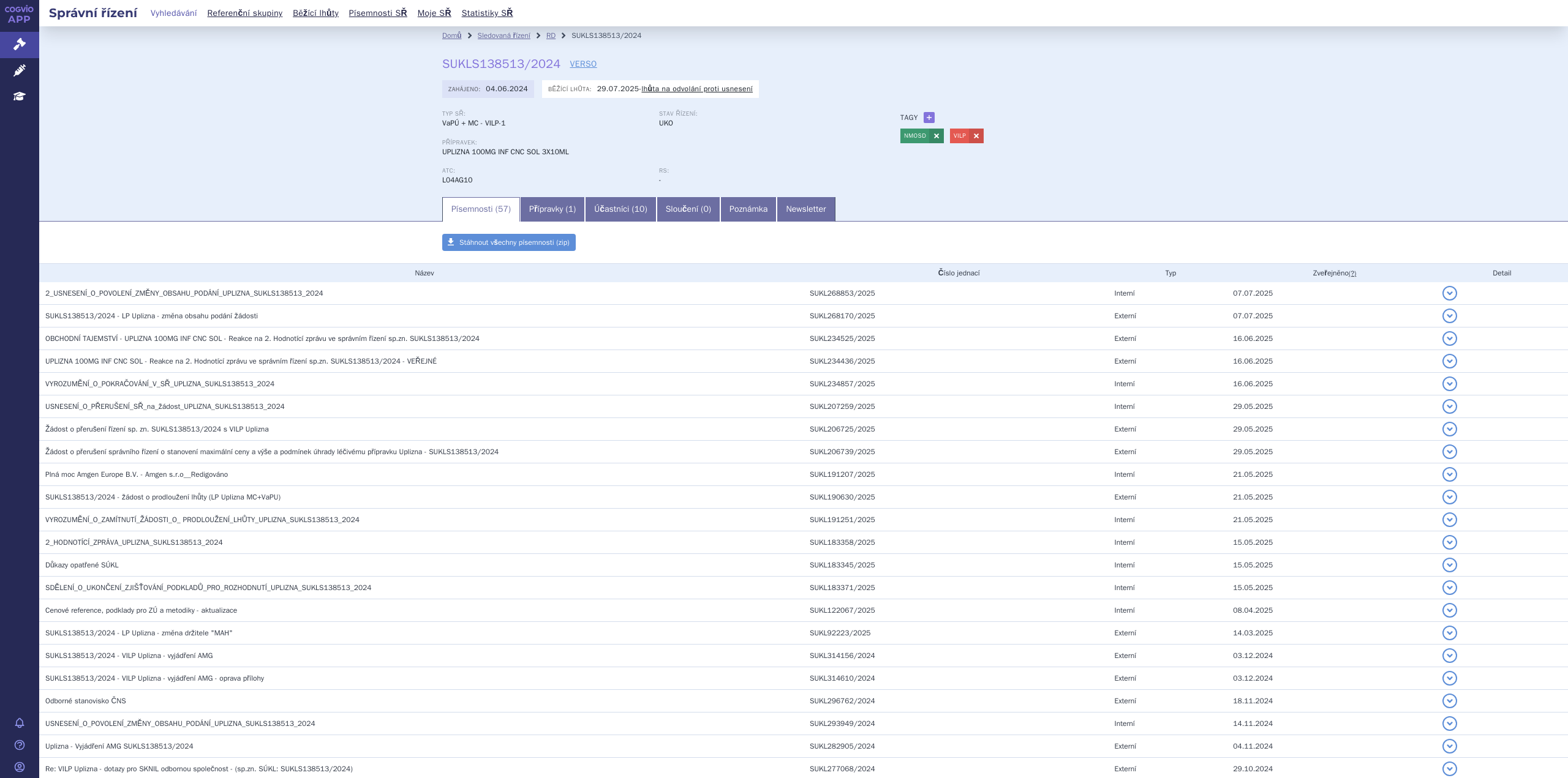 scroll, scrollTop: 0, scrollLeft: 0, axis: both 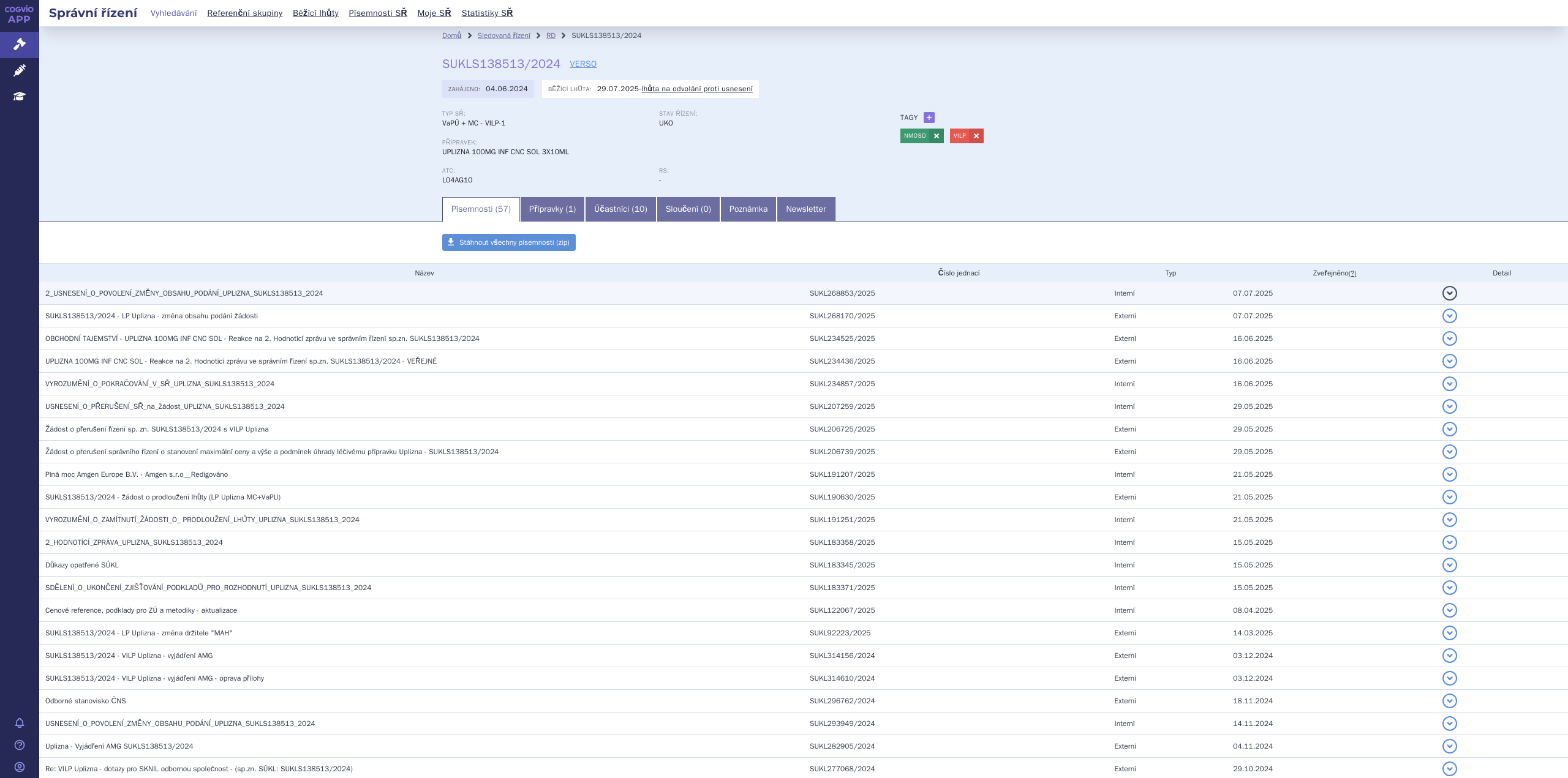 click on "2_USNESENÍ_O_POVOLENÍ_ZMĚNY_OBSAHU_PODÁNÍ_UPLIZNA_SUKLS138513_2024" at bounding box center (184, 293) 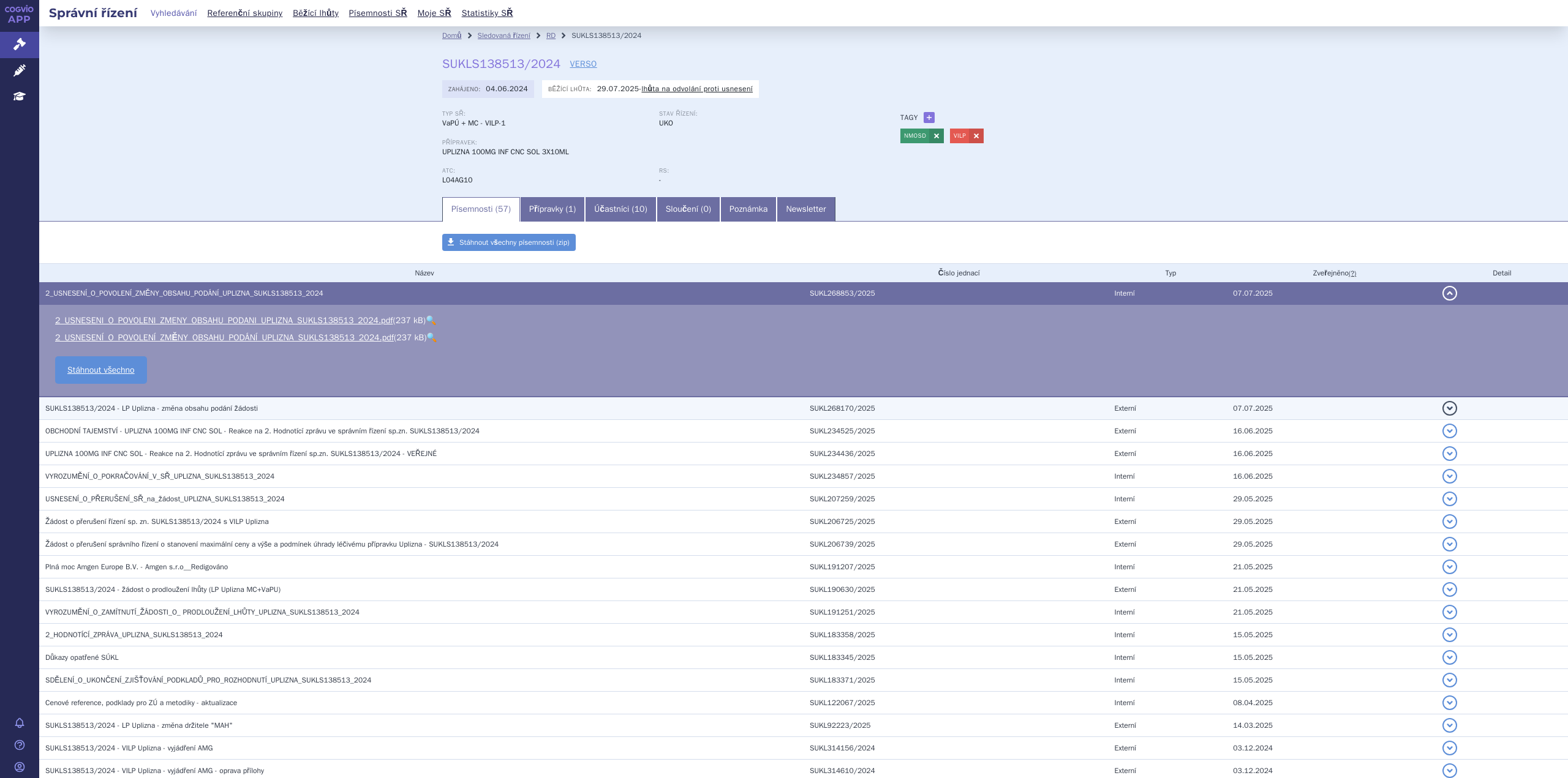 click on "Externí" at bounding box center (1168, 293) 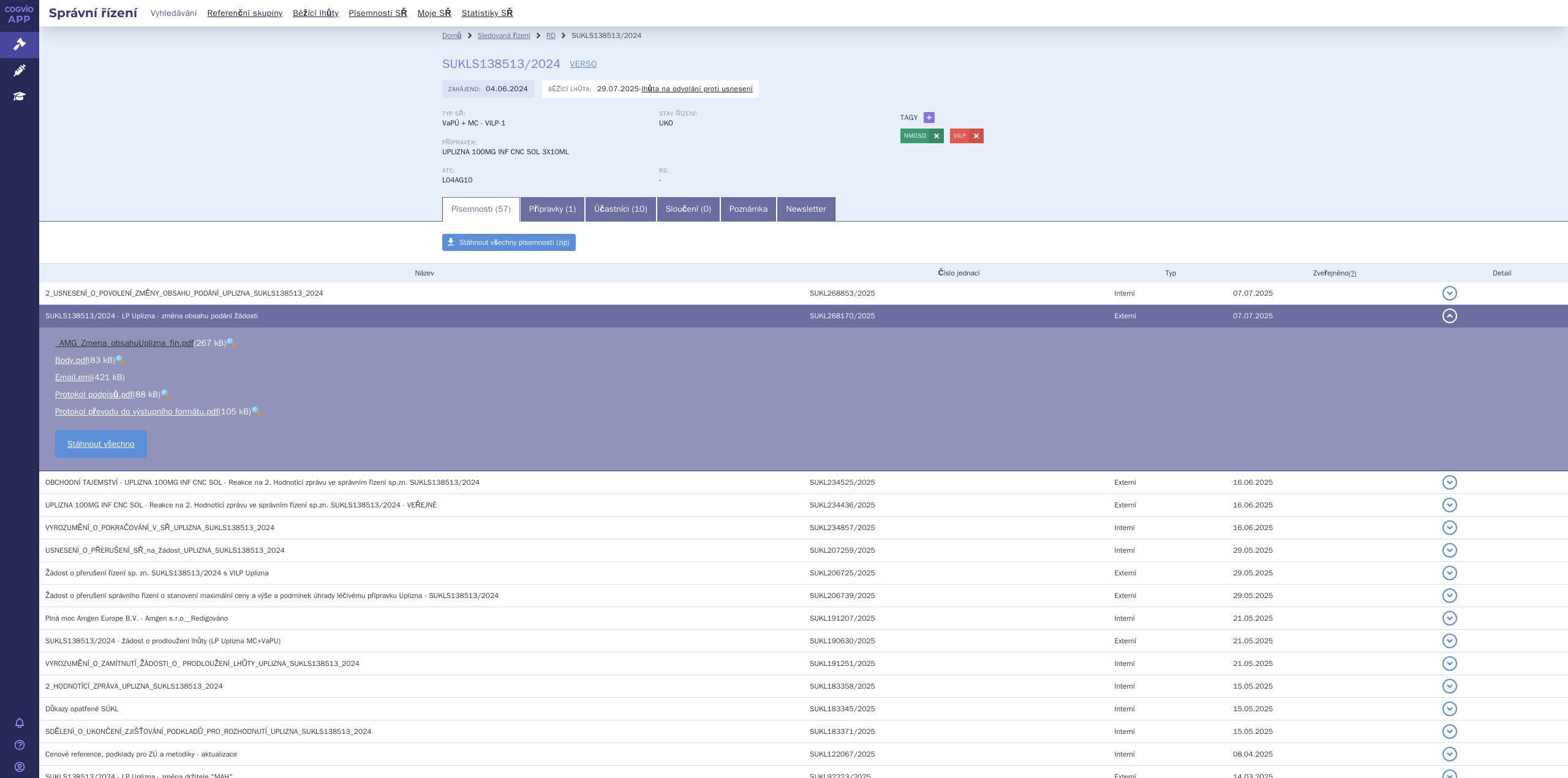 click on "_AMG_Zmena_obsahuUplizna_fin.pdf" at bounding box center [124, 343] 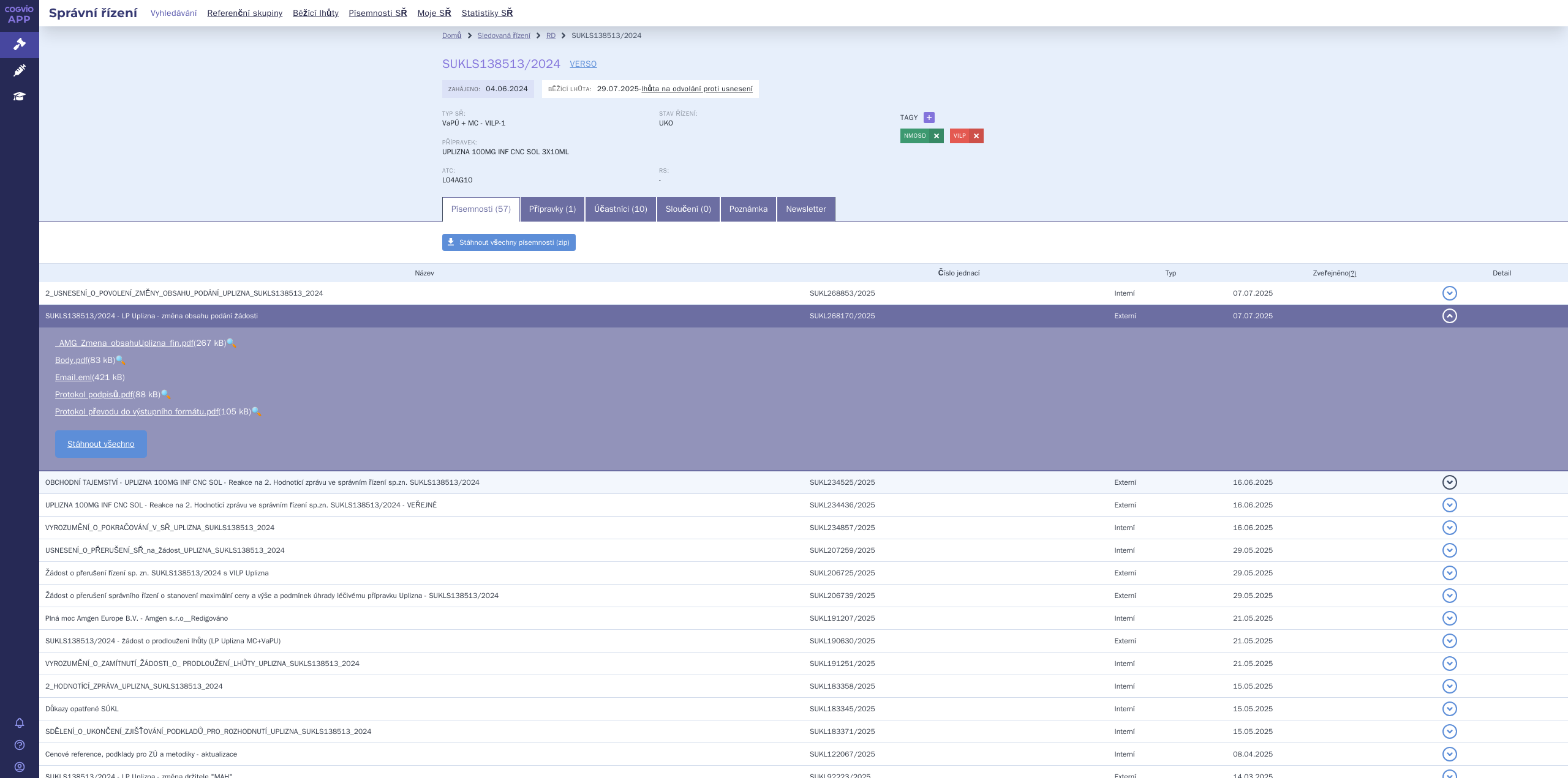 click on "OBCHODNÍ TAJEMSTVÍ - UPLIZNA 100MG INF CNC SOL - Reakce na 2. Hodnotící zprávu ve správním řízení sp.zn. SUKLS138513/2024" at bounding box center (424, 293) 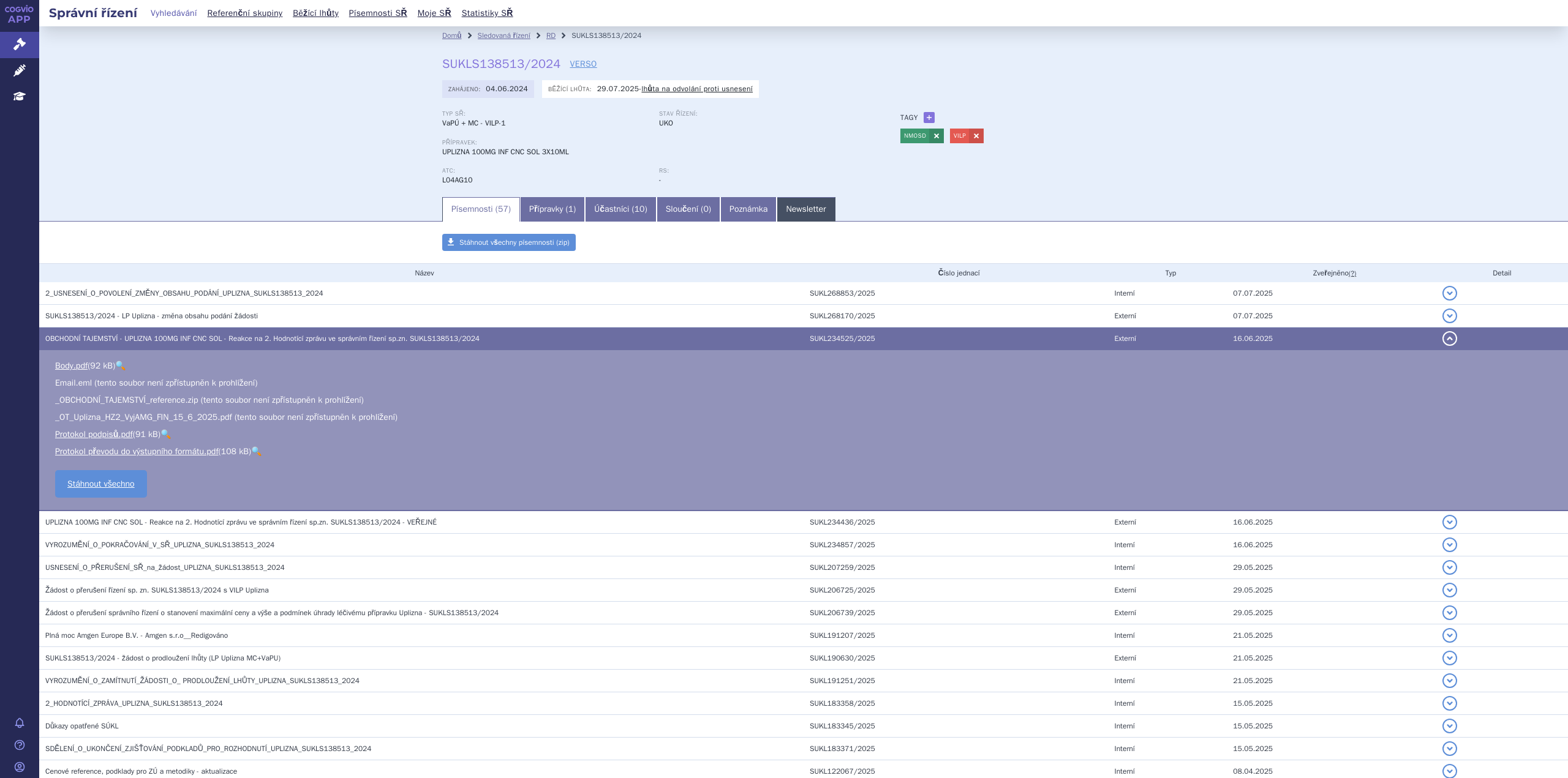 click on "Newsletter" at bounding box center (805, 209) 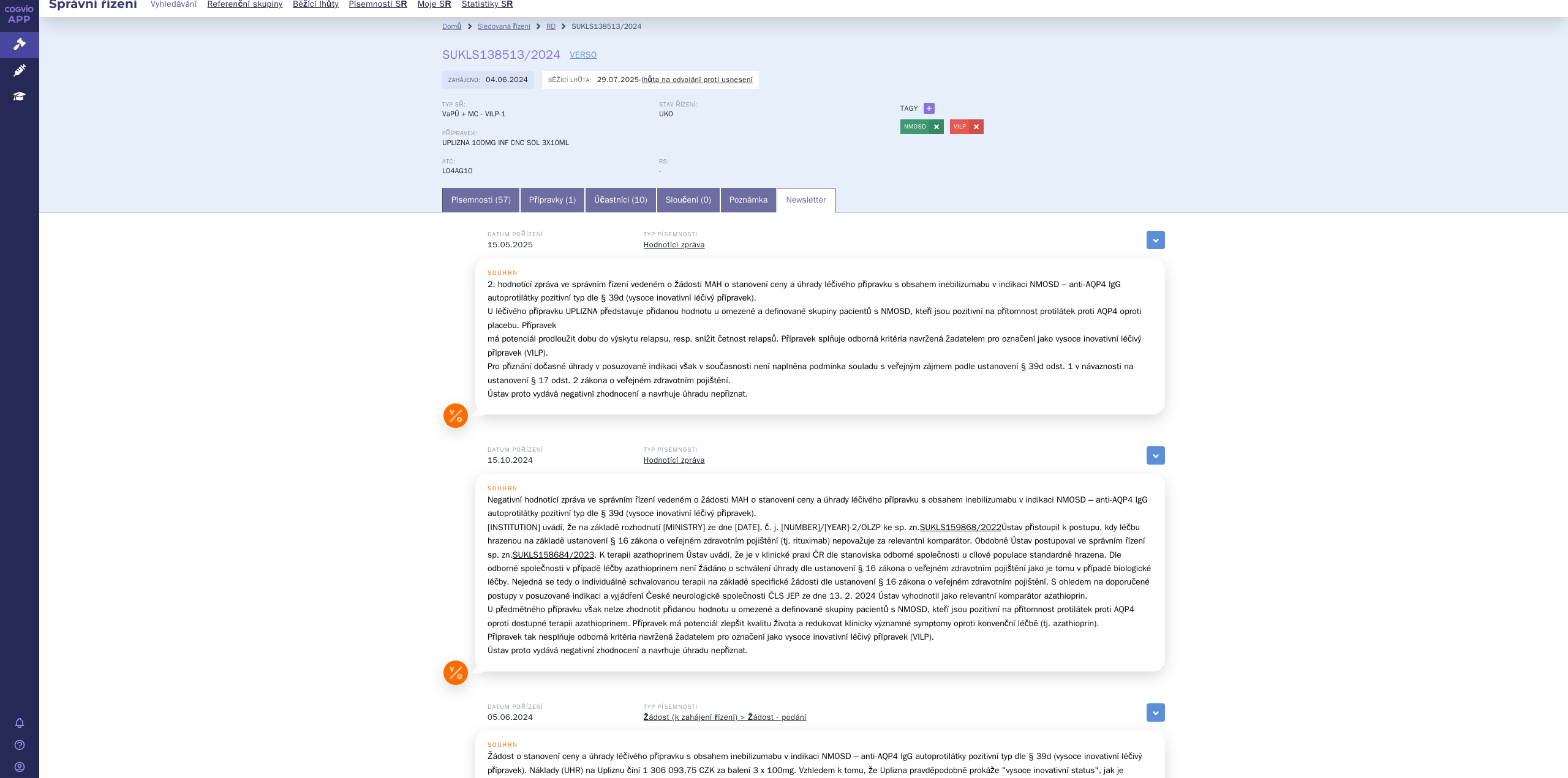 scroll, scrollTop: 0, scrollLeft: 0, axis: both 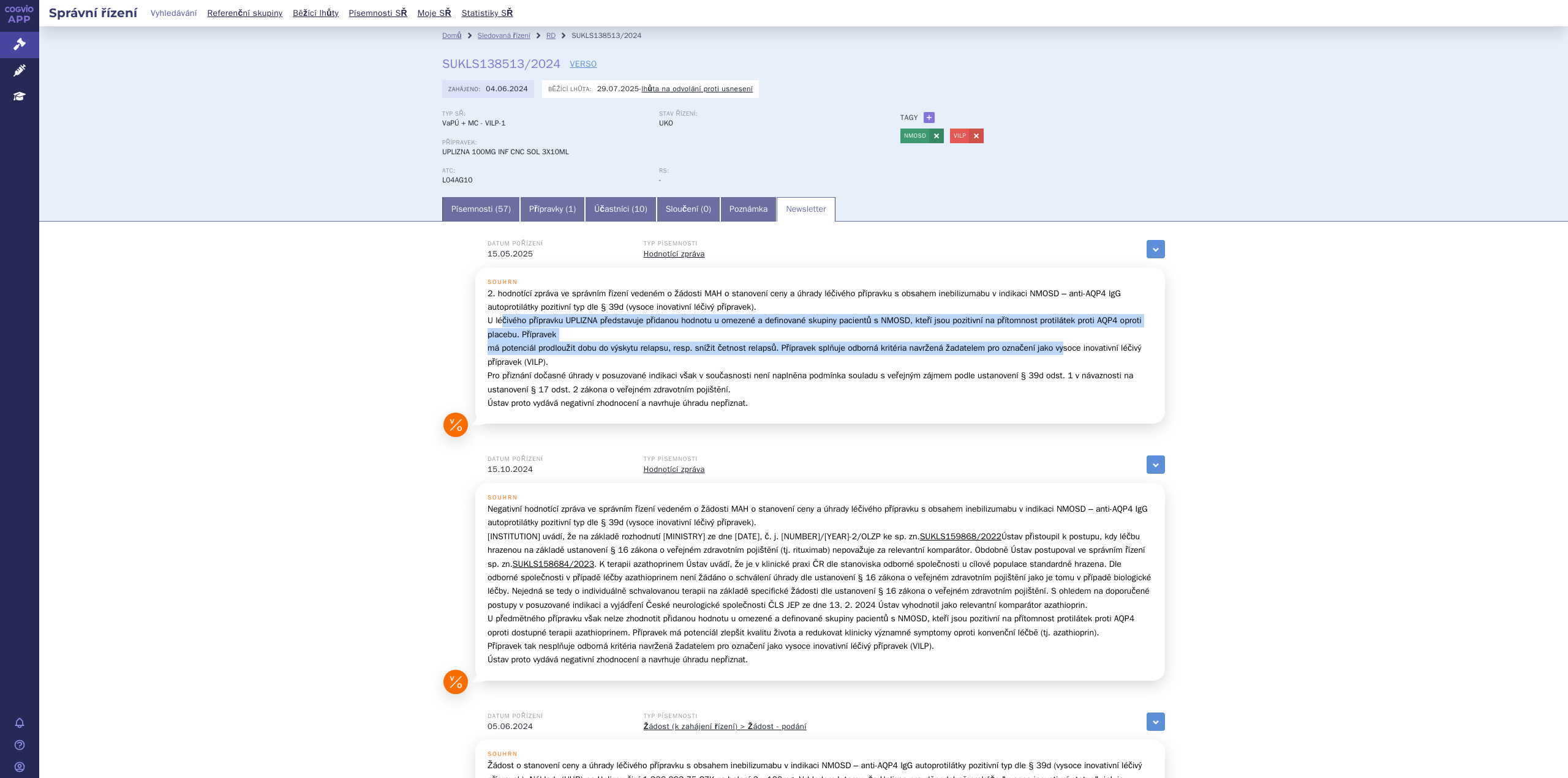 drag, startPoint x: 499, startPoint y: 318, endPoint x: 1060, endPoint y: 344, distance: 561.6022 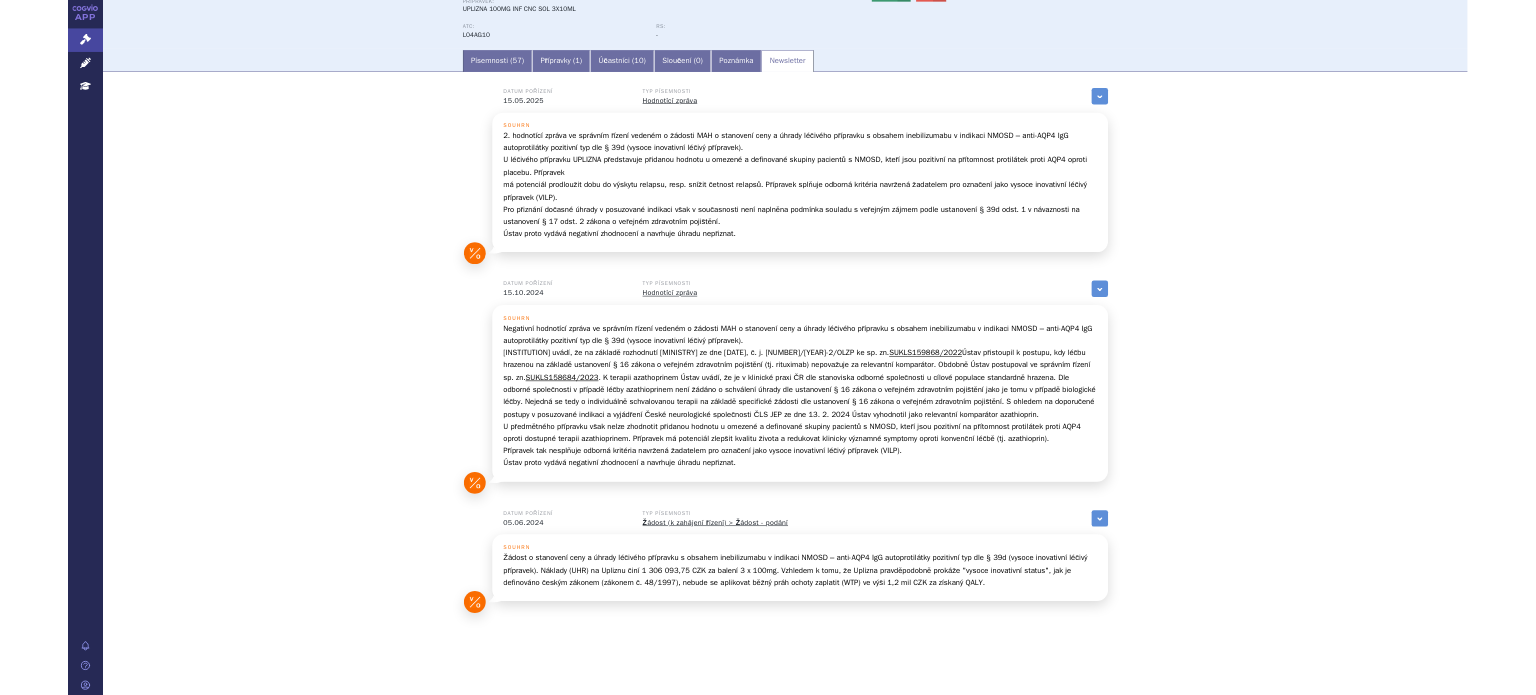 scroll, scrollTop: 253, scrollLeft: 0, axis: vertical 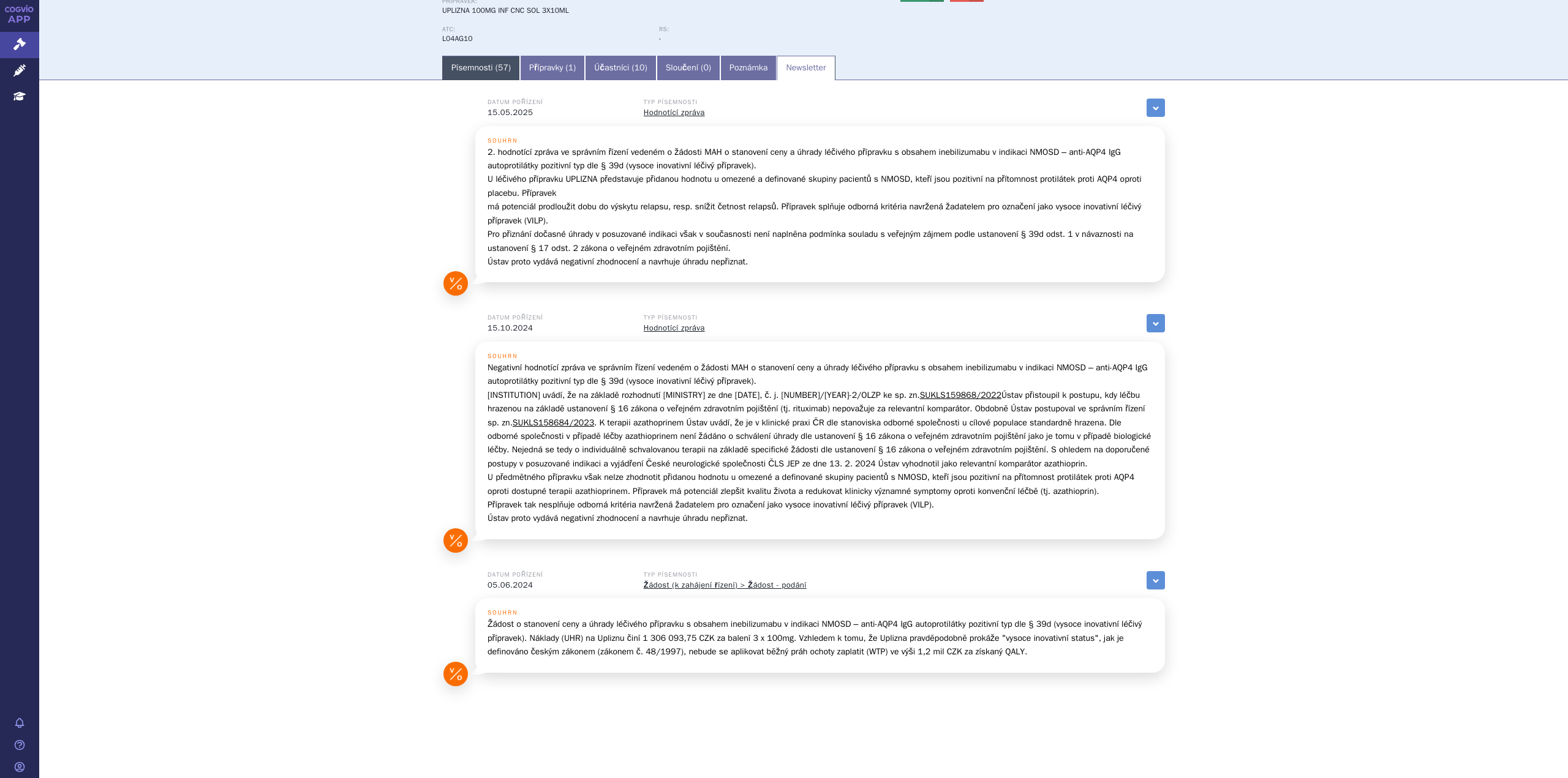 click on "Písemnosti ( 57 )" at bounding box center [481, 68] 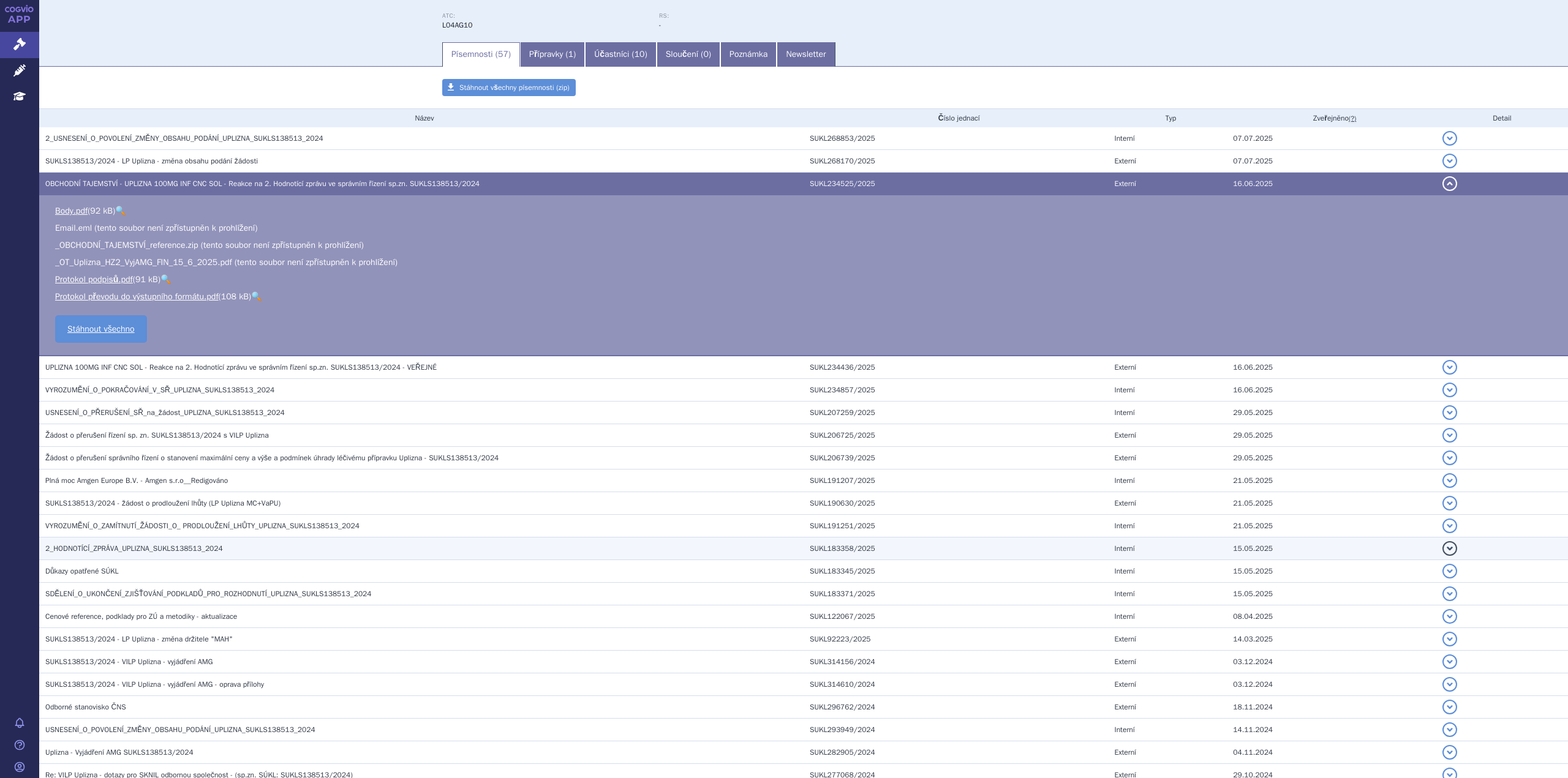 click on "2_HODNOTÍCÍ_ZPRÁVA_UPLIZNA_SUKLS138513_2024" at bounding box center [184, 138] 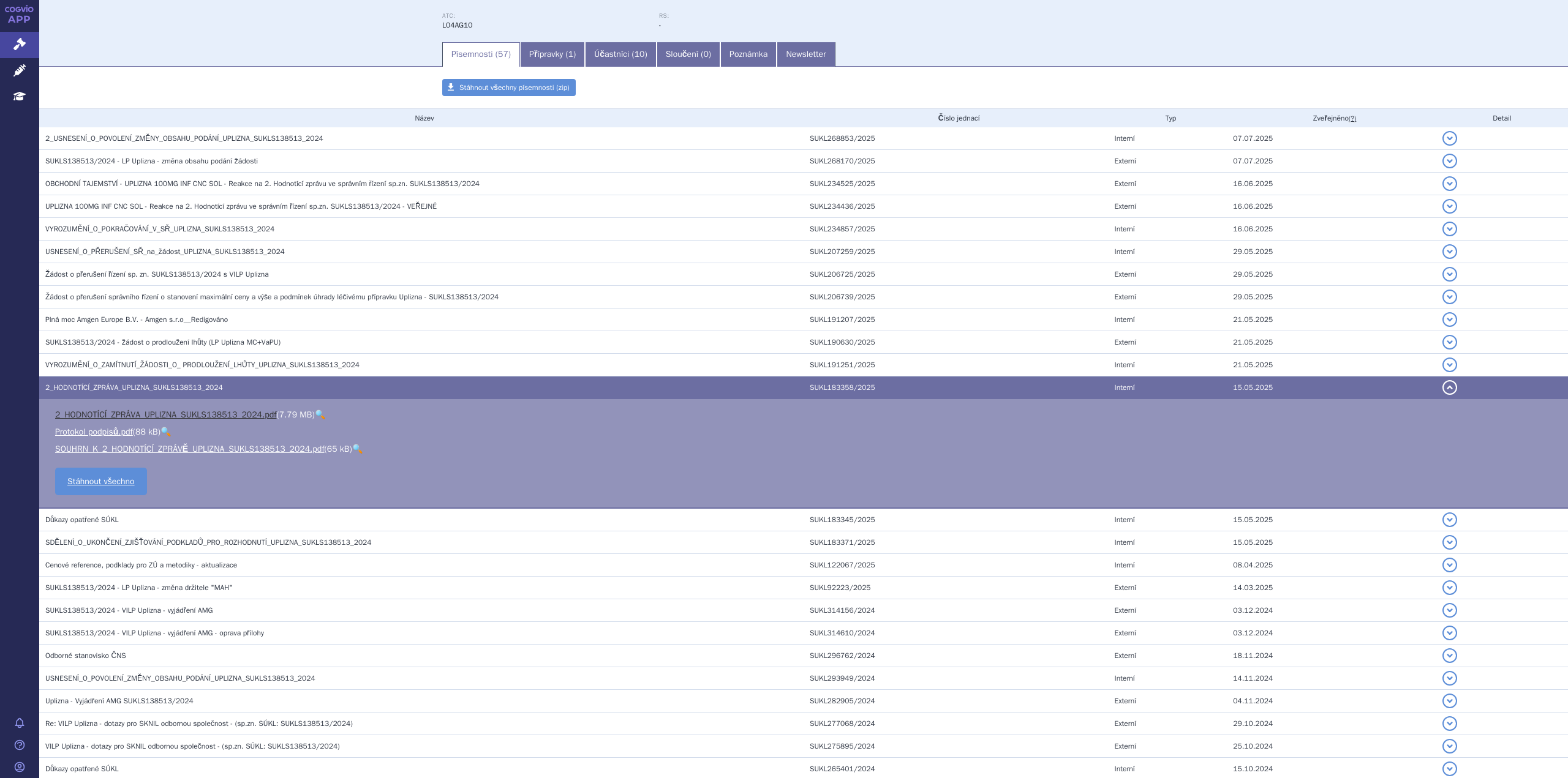 click on "2_HODNOTÍCÍ_ZPRÁVA_UPLIZNA_SUKLS138513_2024.pdf" at bounding box center [165, 414] 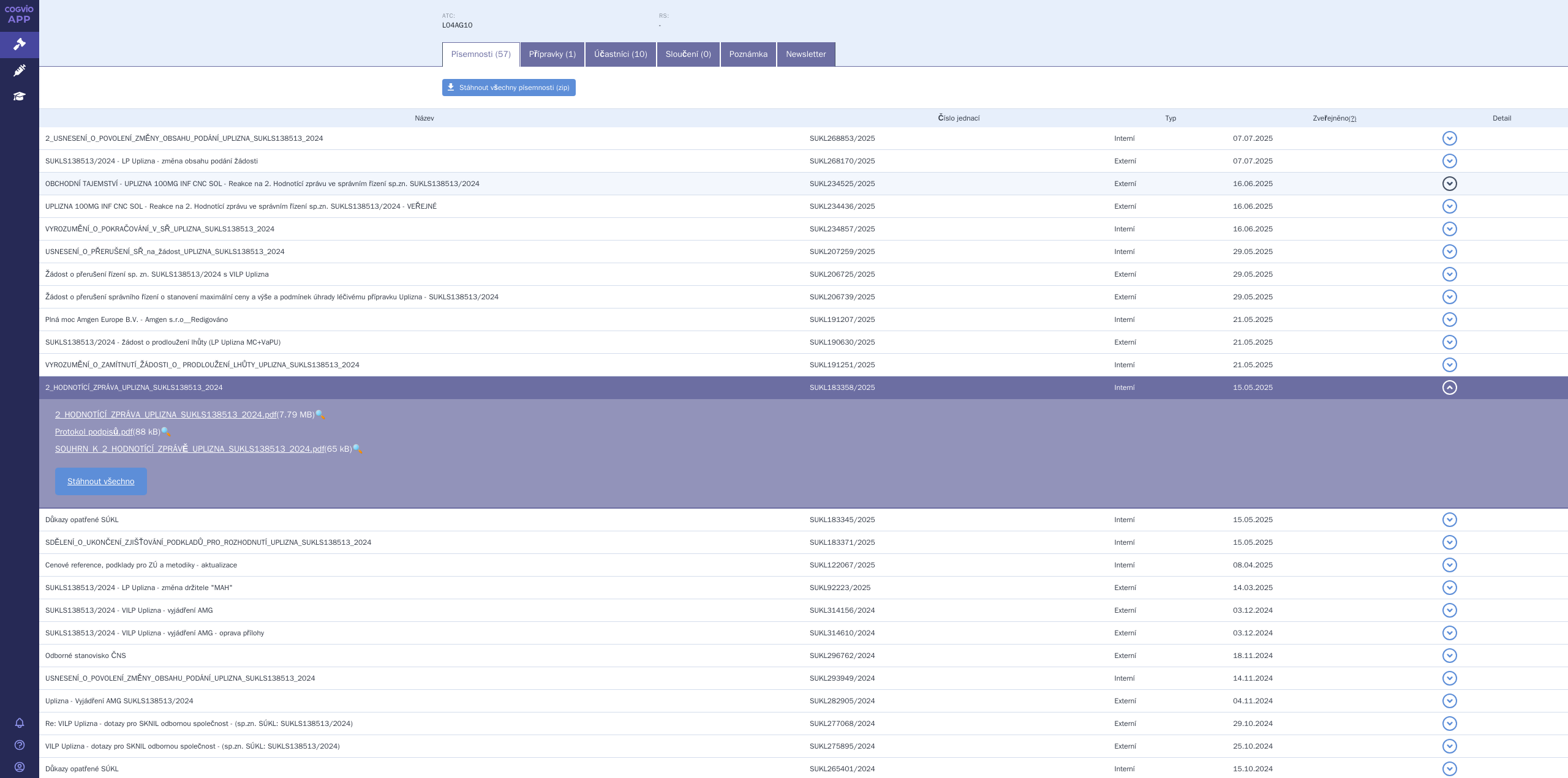 click on "OBCHODNÍ TAJEMSTVÍ - UPLIZNA 100MG INF CNC SOL - Reakce na 2. Hodnotící zprávu ve správním řízení sp.zn. SUKLS138513/2024" at bounding box center (184, 138) 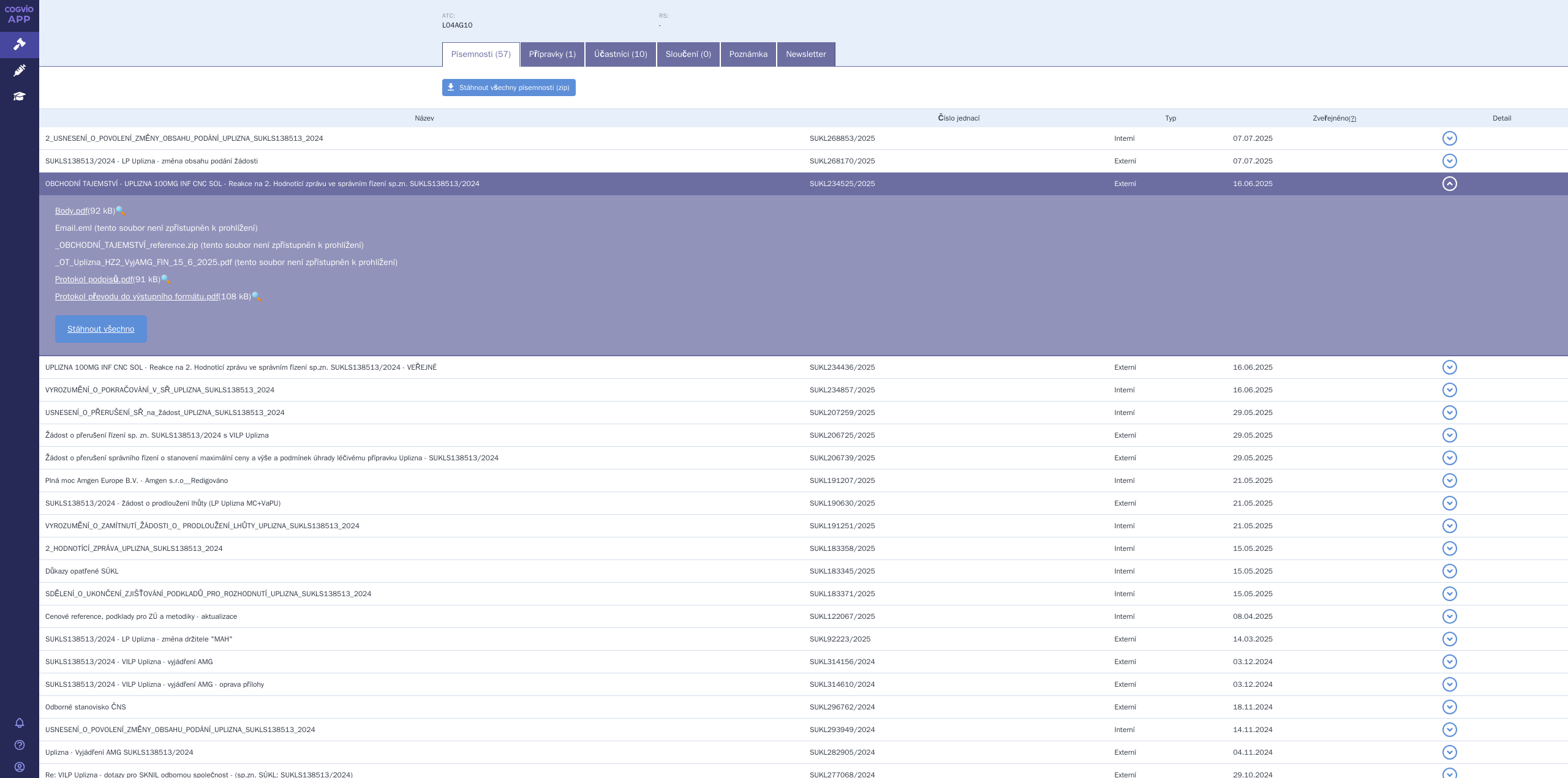 click on "OBCHODNÍ TAJEMSTVÍ - UPLIZNA 100MG INF CNC SOL - Reakce na 2. Hodnotící zprávu ve správním řízení sp.zn. SUKLS138513/2024" at bounding box center [262, 184] 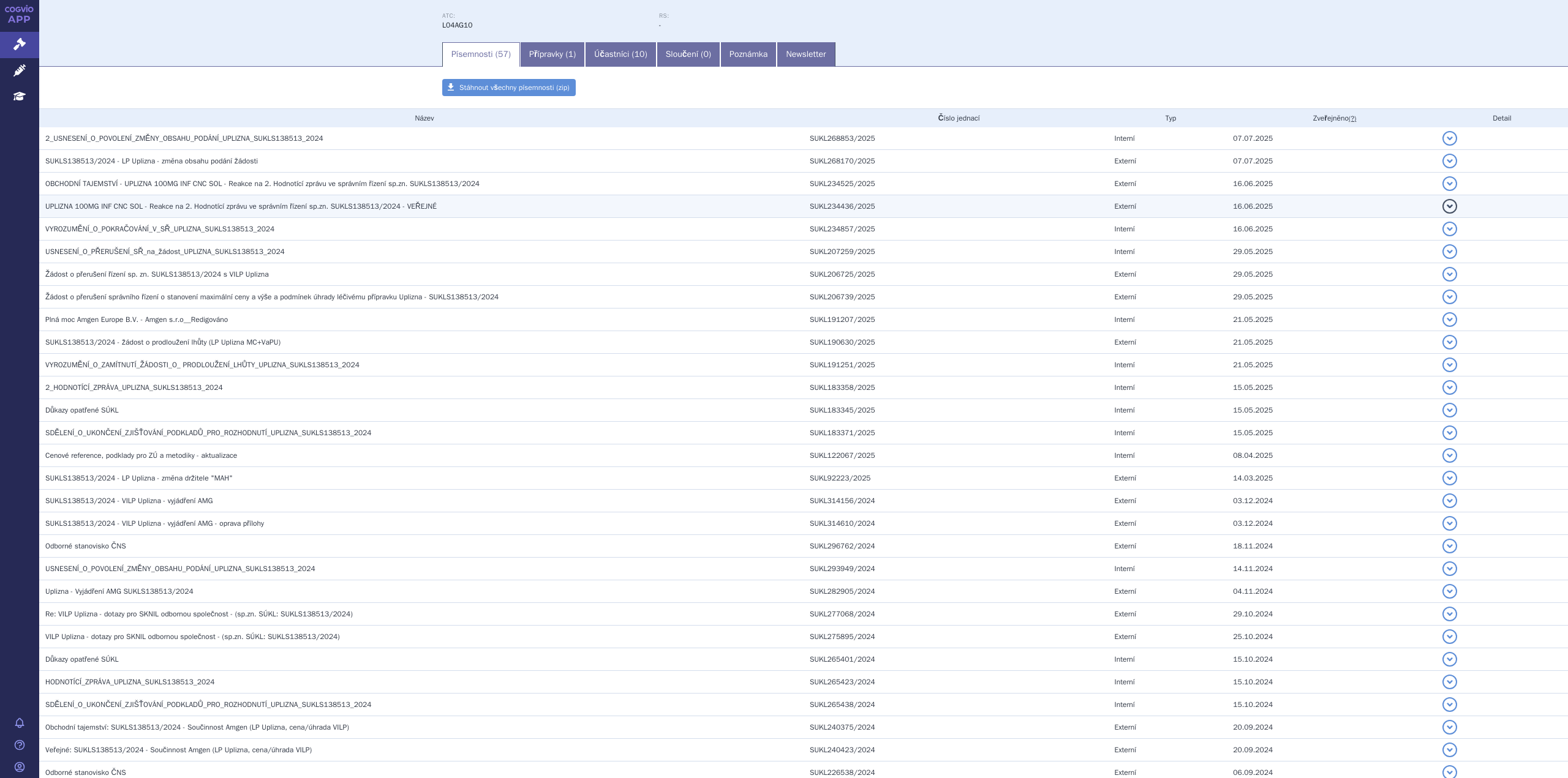 click on "UPLIZNA 100MG INF CNC SOL - Reakce na 2. Hodnotící zprávu ve správním řízení sp.zn. SUKLS138513/2024 - VEŘEJNÉ" at bounding box center (184, 138) 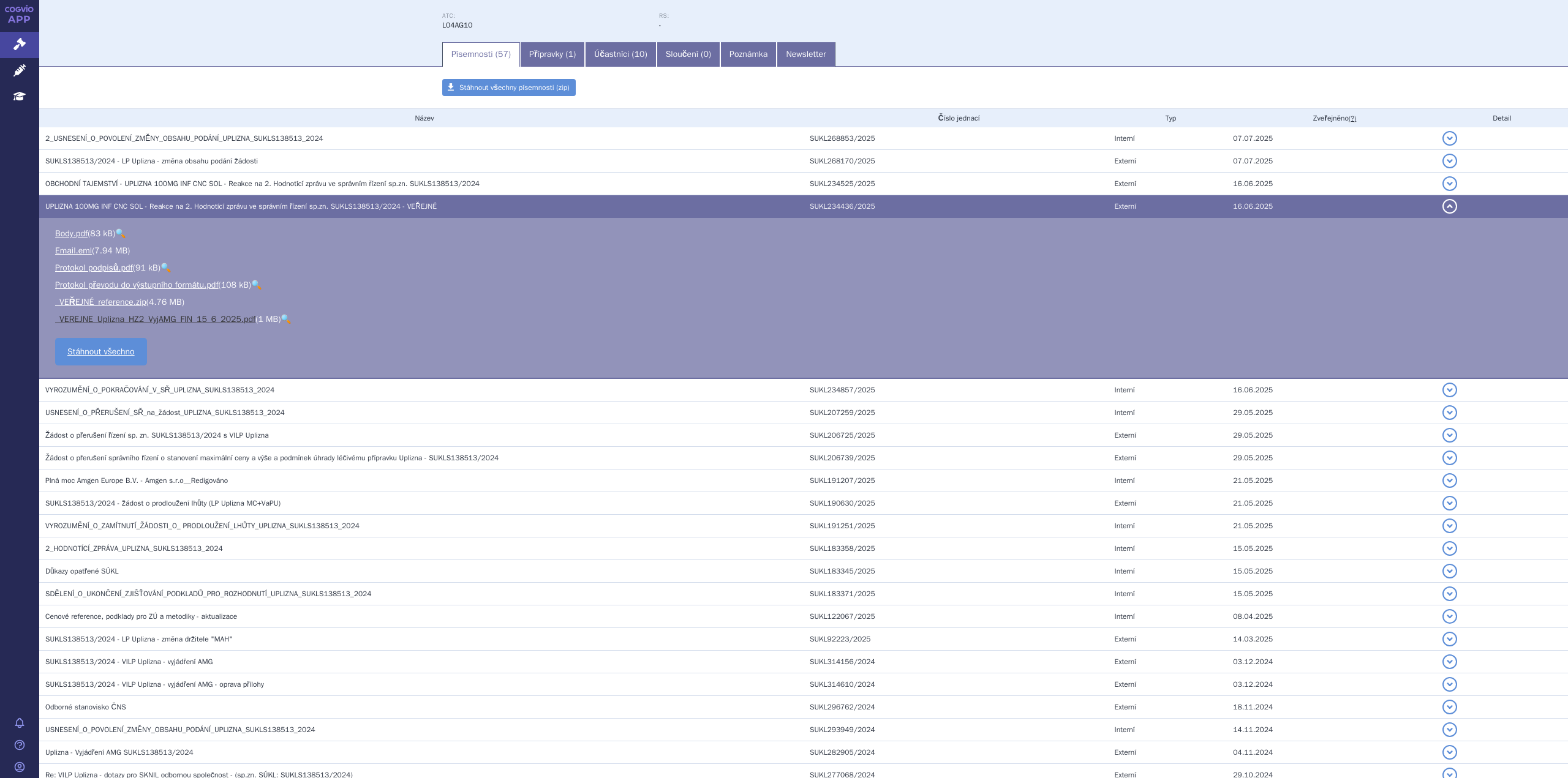 click on "_VEREJNE_Uplizna_HZ2_VyjAMG_FIN_15_6_2025.pdf" at bounding box center [155, 319] 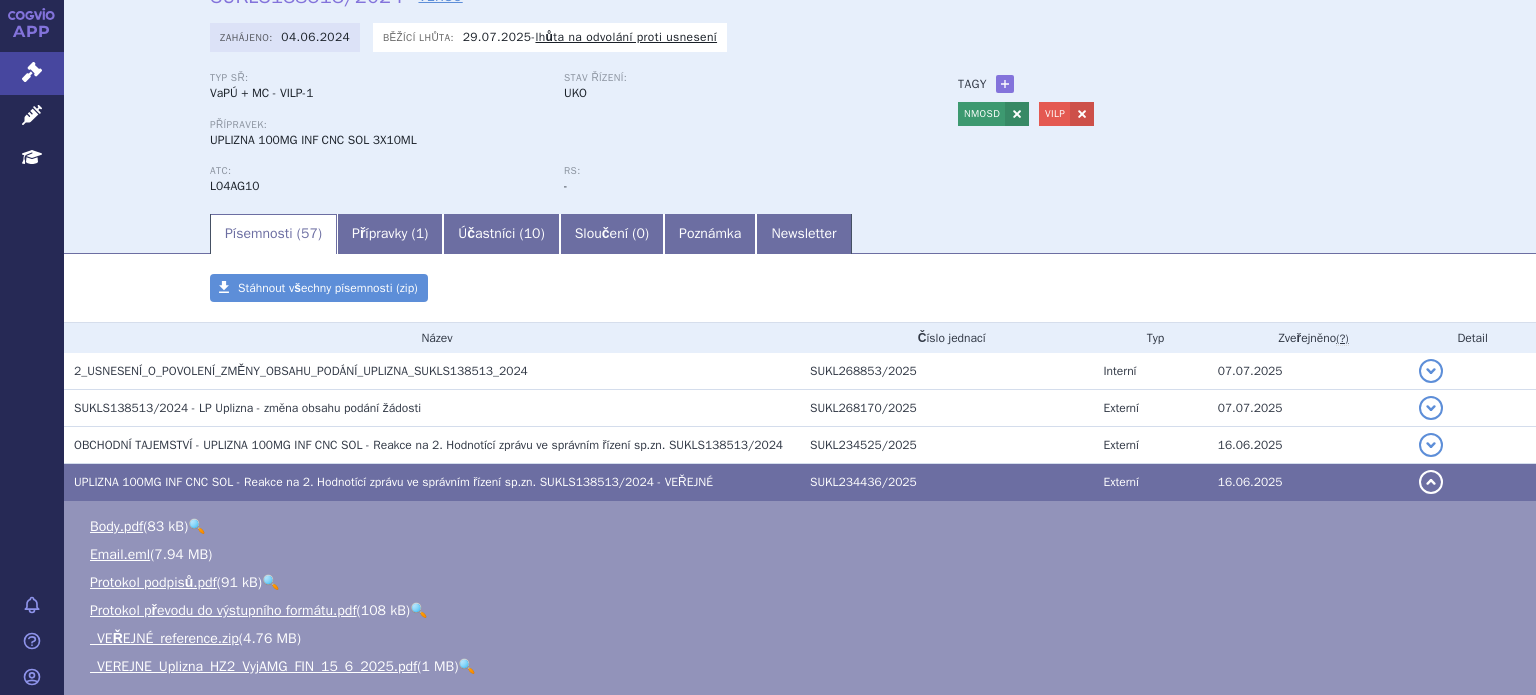 scroll, scrollTop: 0, scrollLeft: 0, axis: both 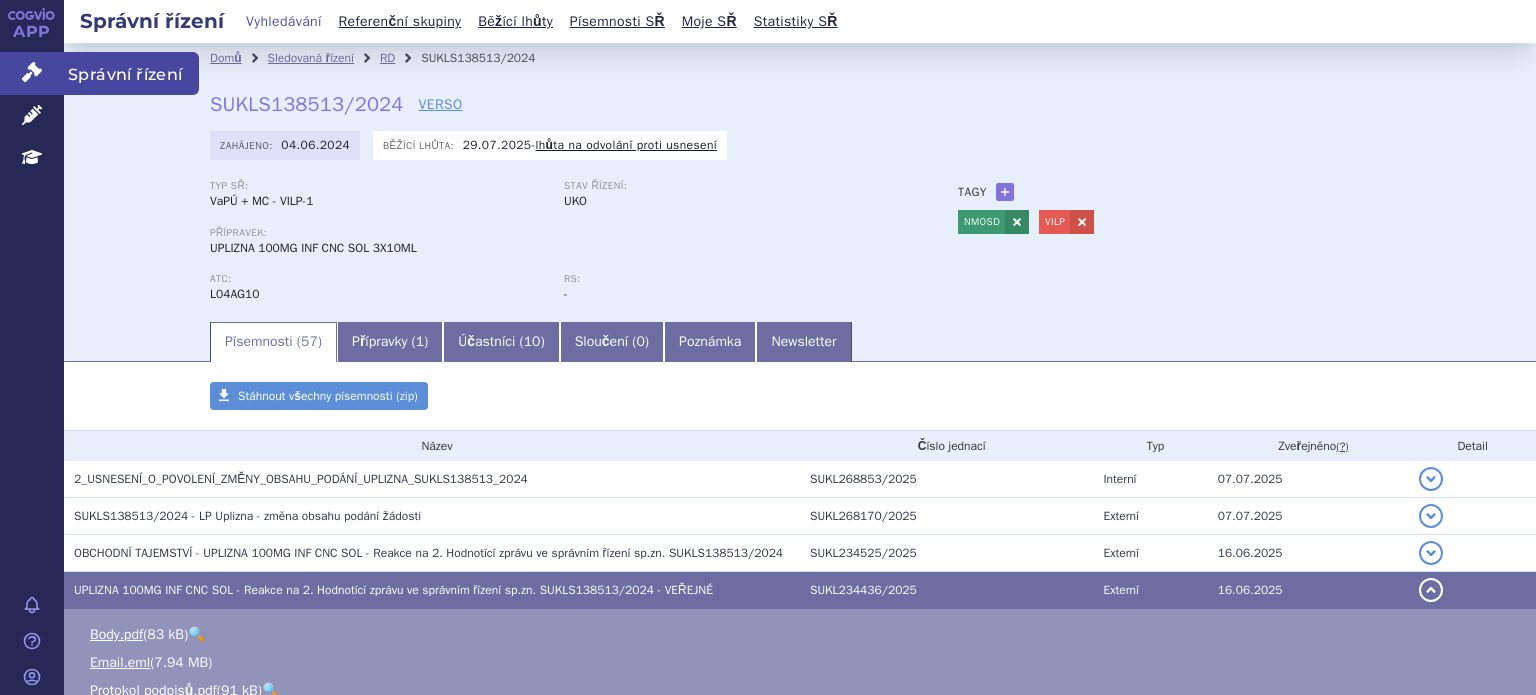 click at bounding box center (32, 72) 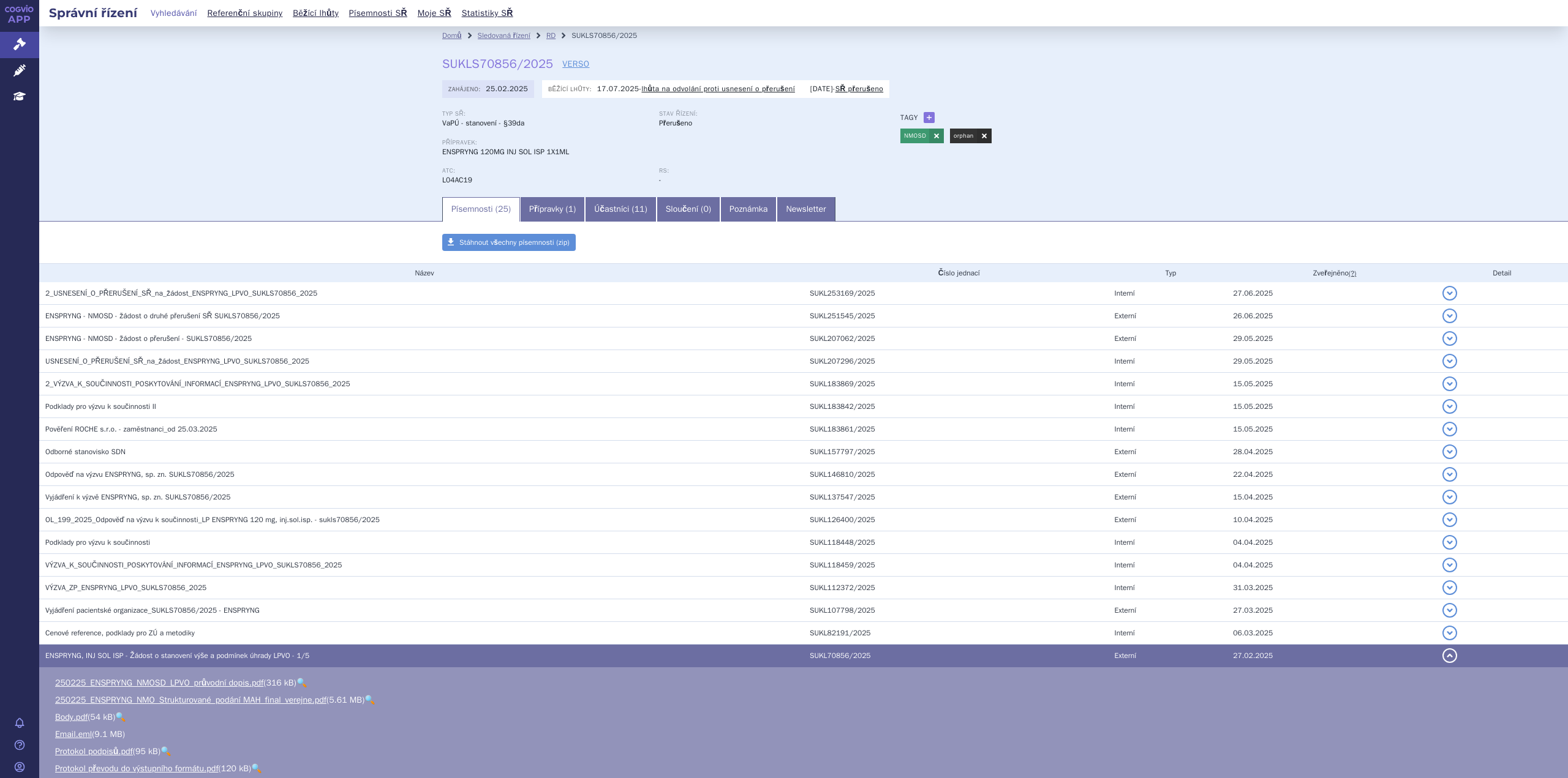 scroll, scrollTop: 0, scrollLeft: 0, axis: both 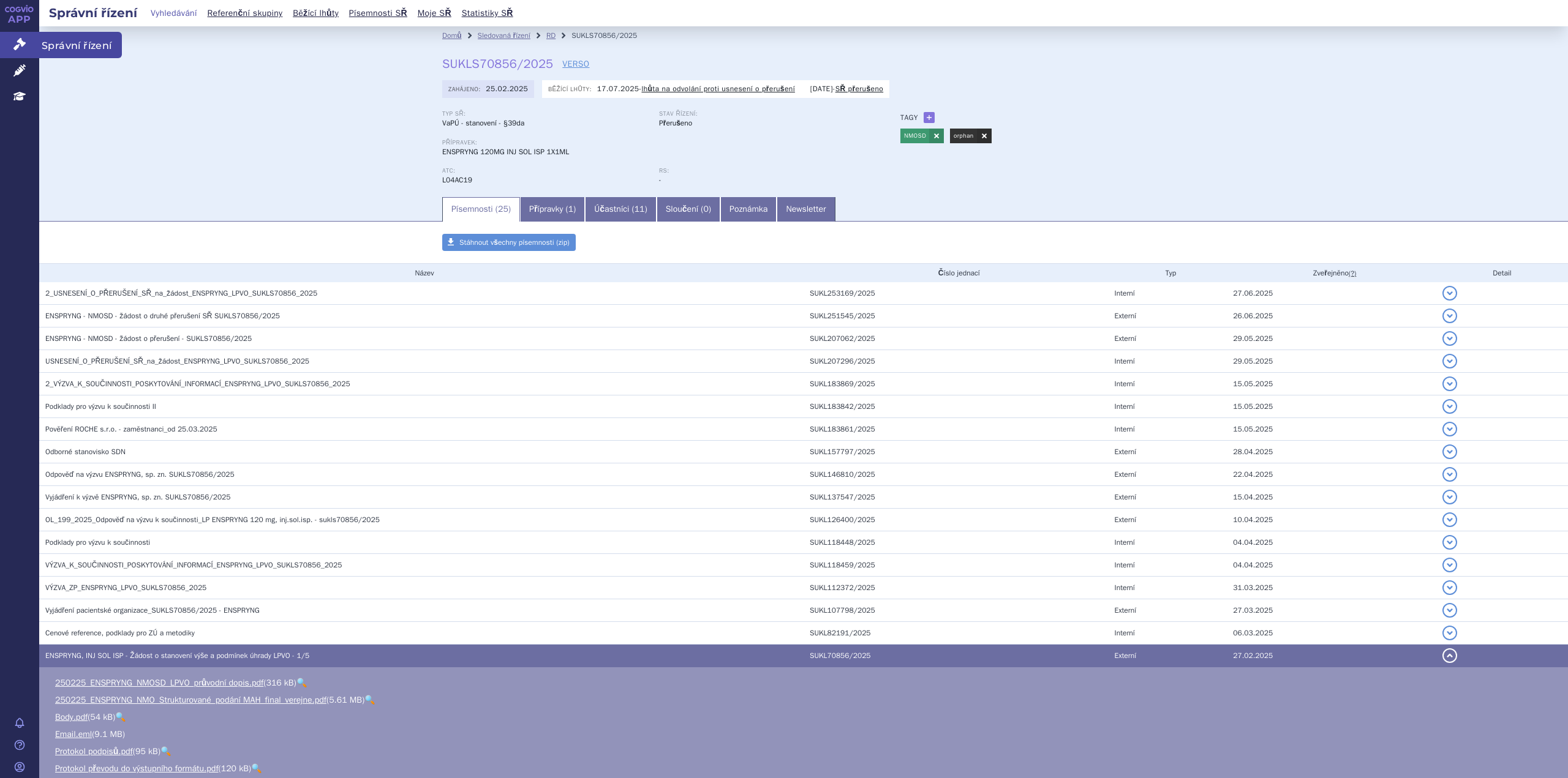 click at bounding box center (20, 44) 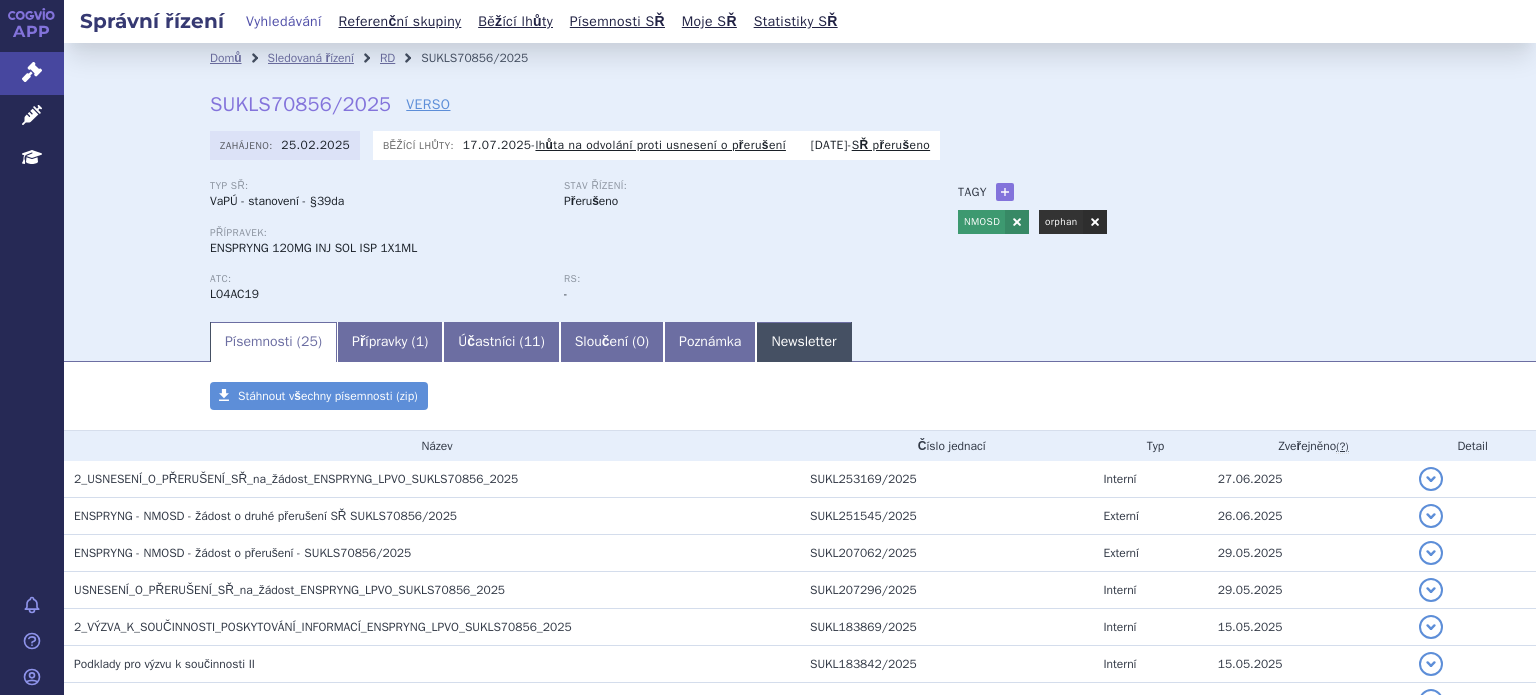 click on "Newsletter" at bounding box center (803, 342) 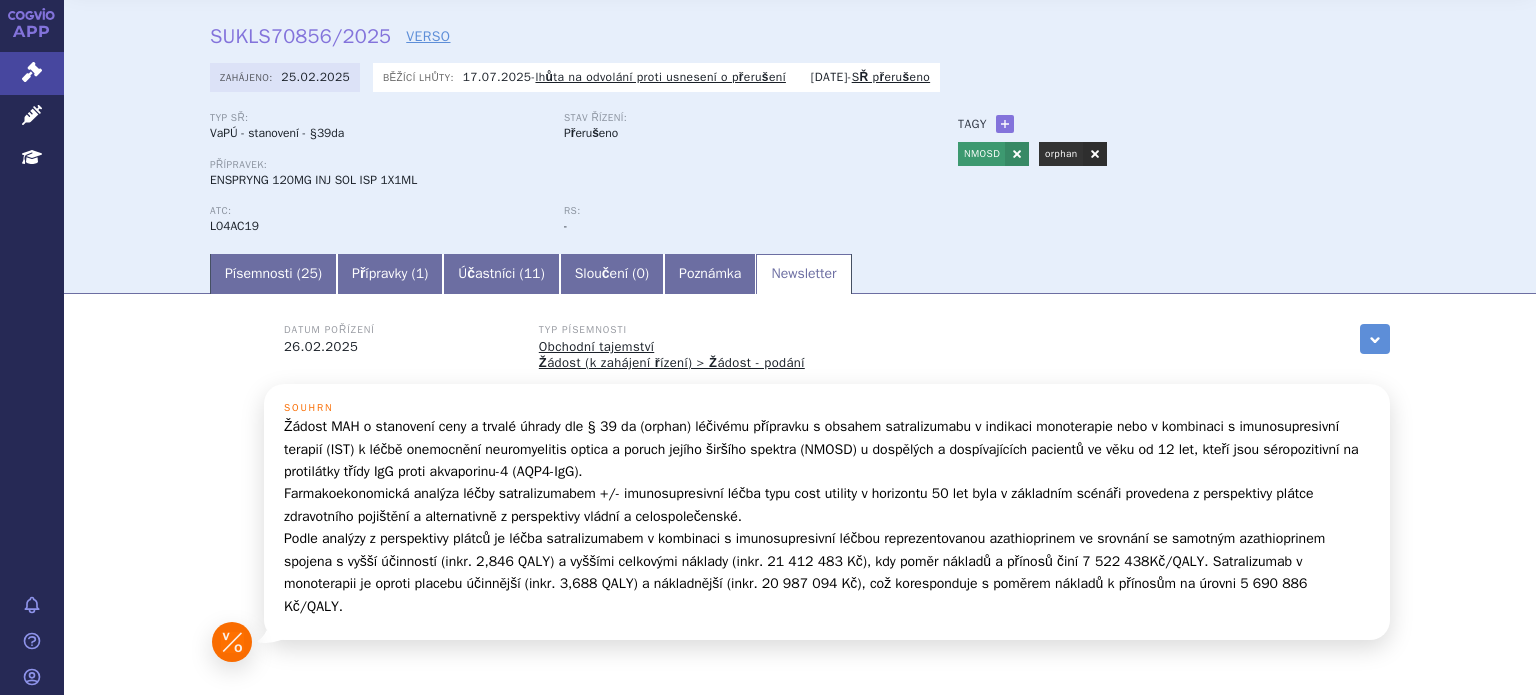 scroll, scrollTop: 164, scrollLeft: 0, axis: vertical 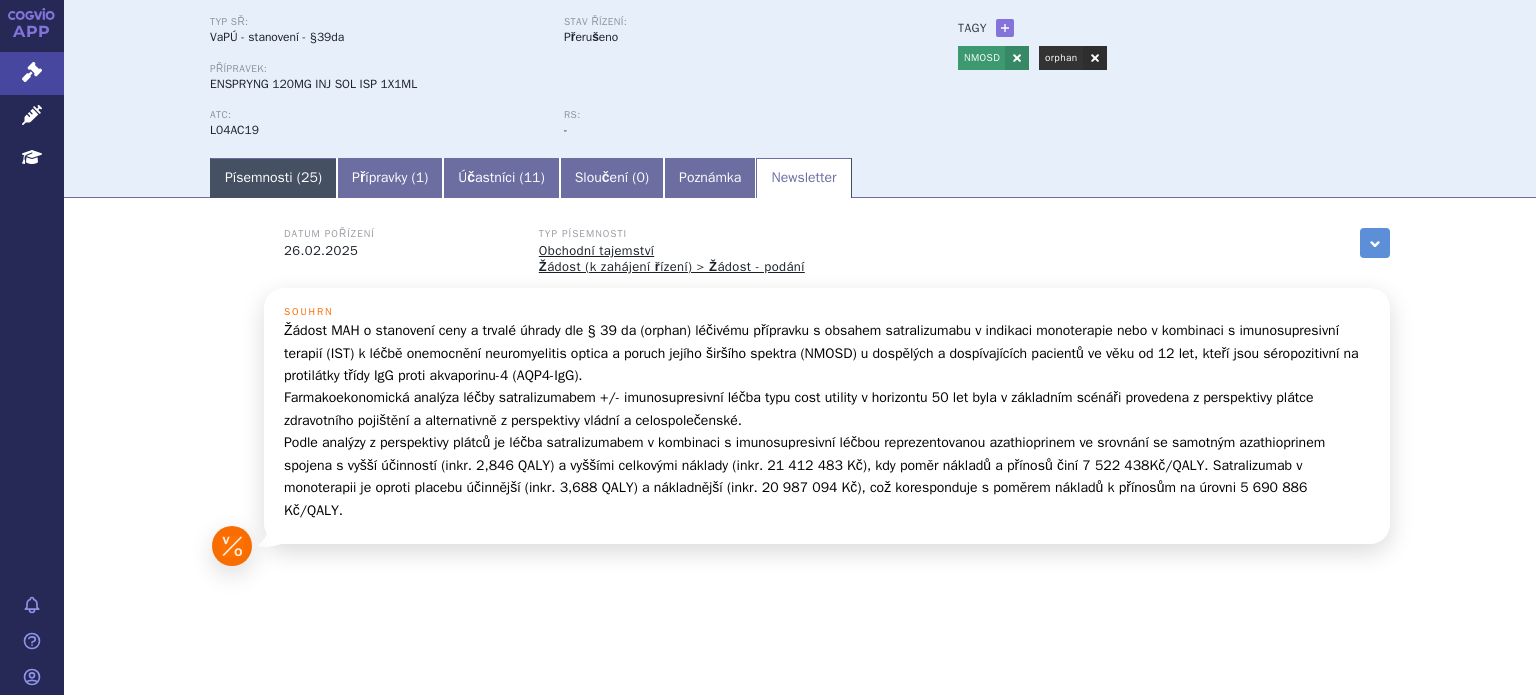 click on "Písemnosti ( 25 )" at bounding box center [273, 178] 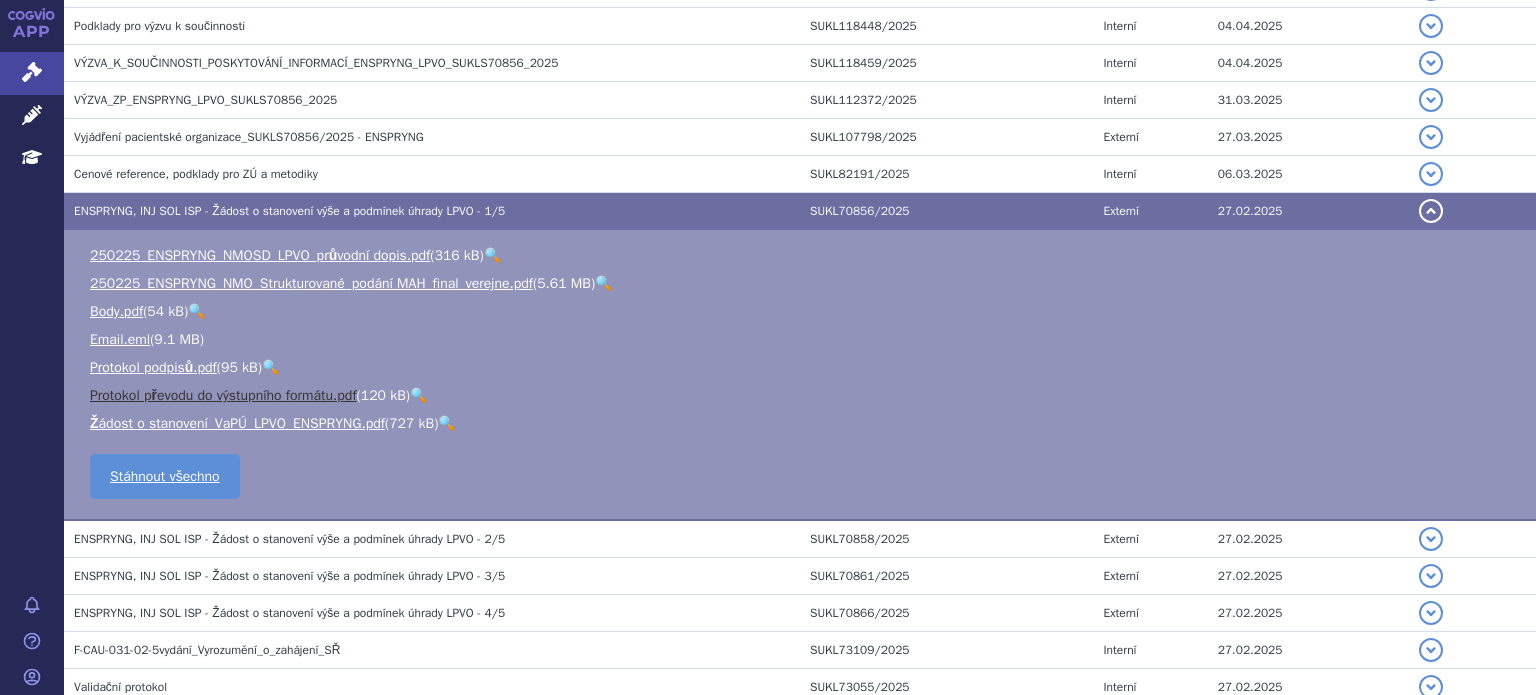 scroll, scrollTop: 864, scrollLeft: 0, axis: vertical 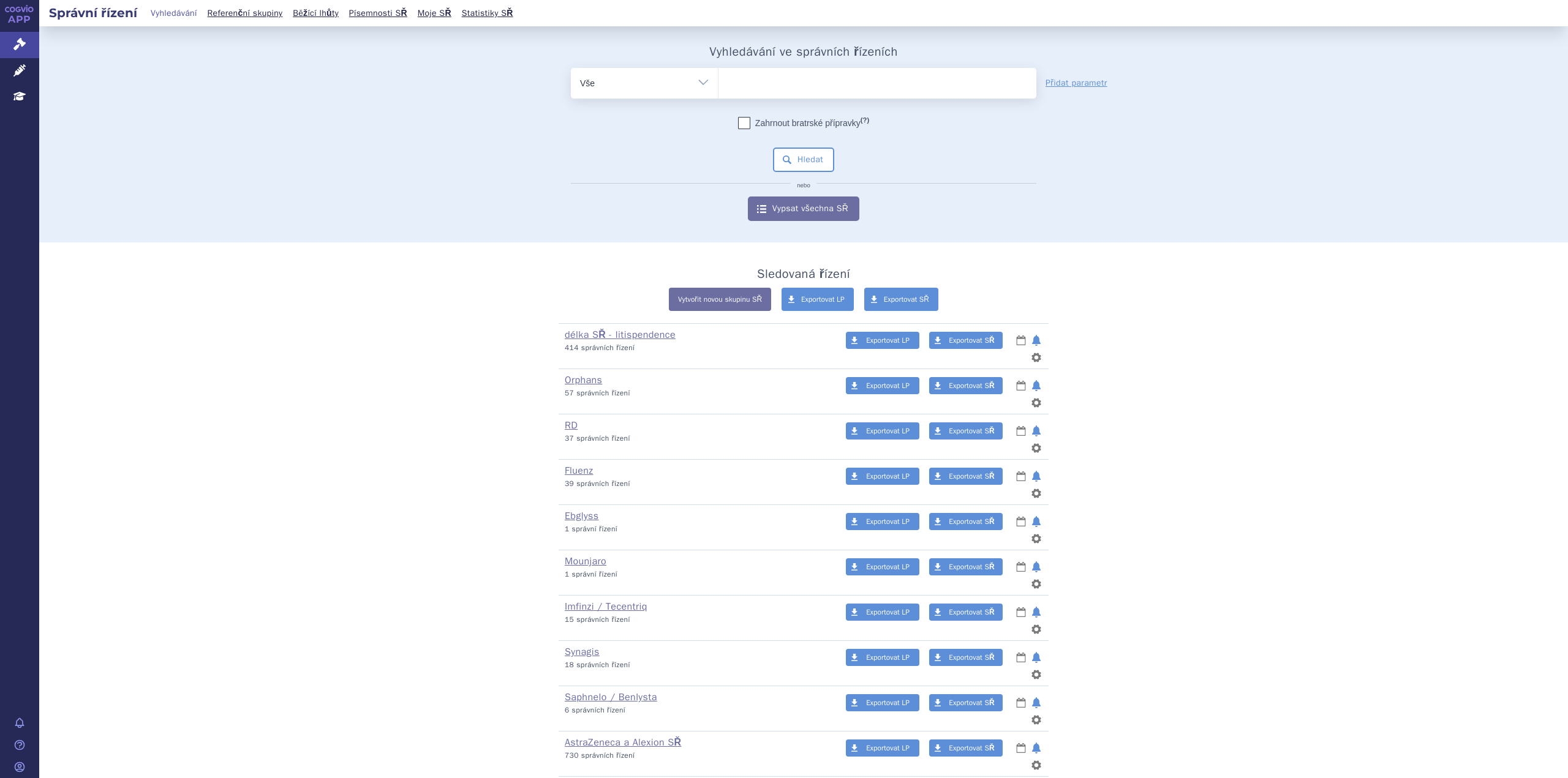 click at bounding box center (877, 81) 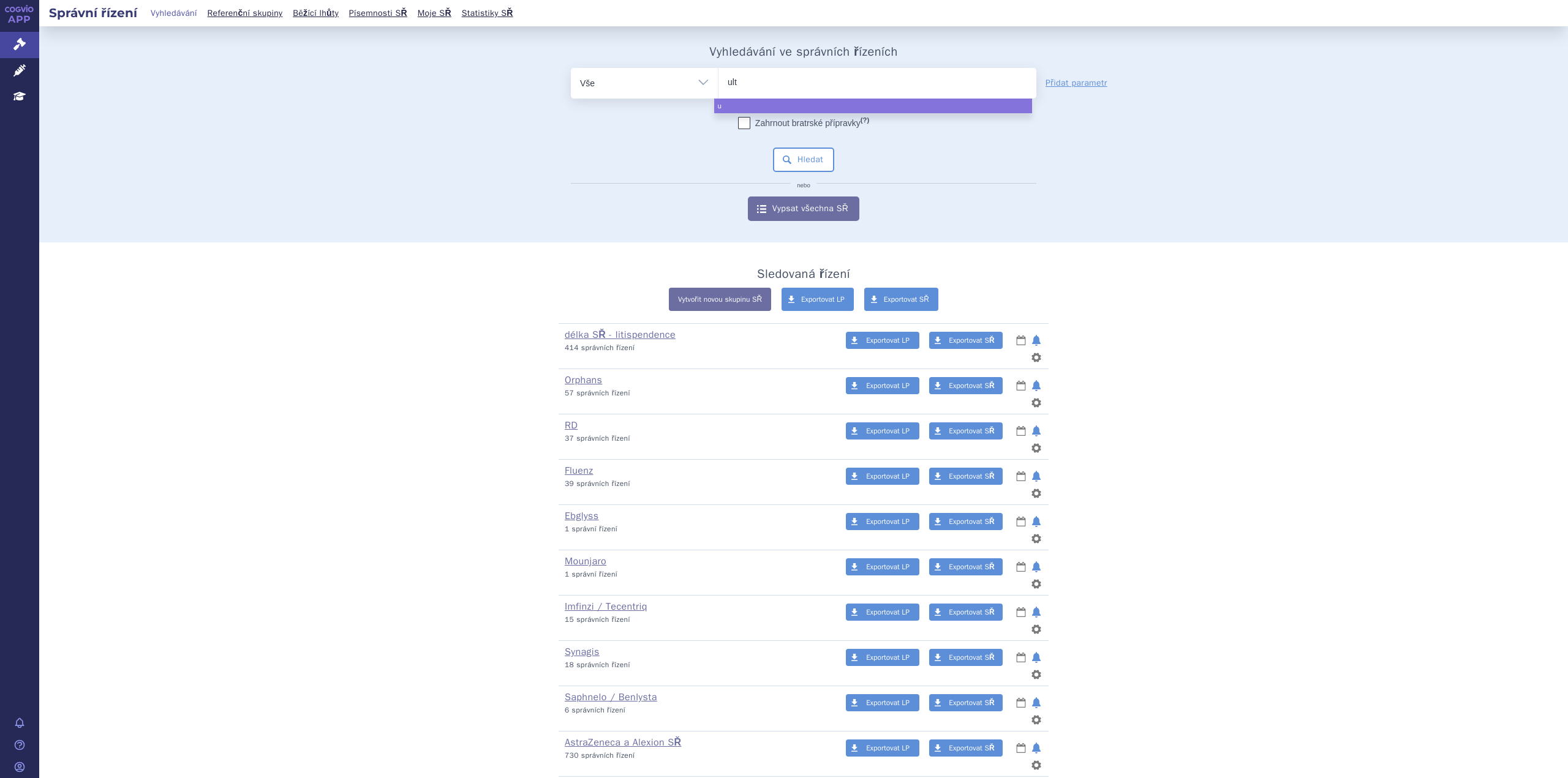 type on "ulto" 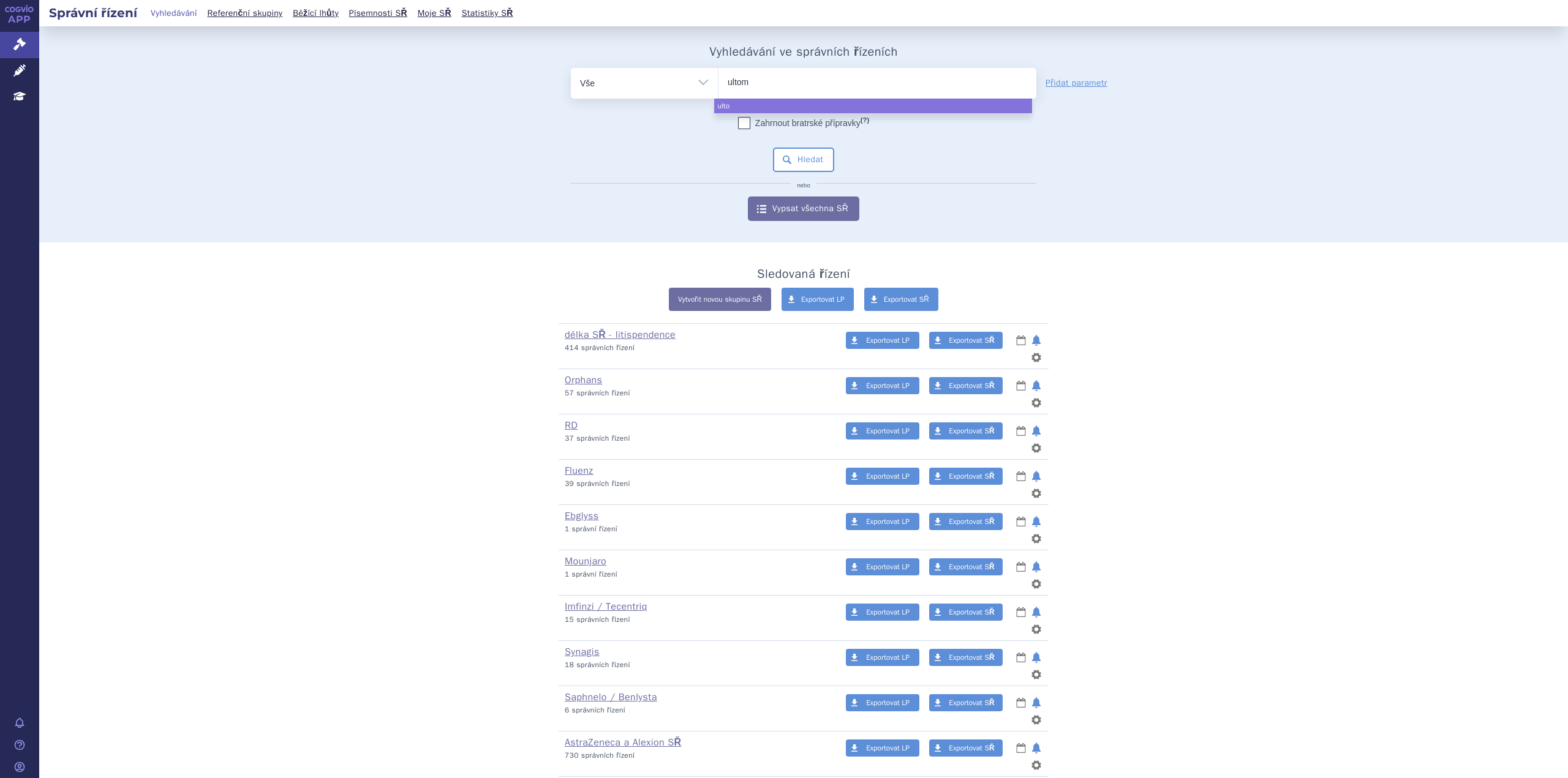 type on "ultomi" 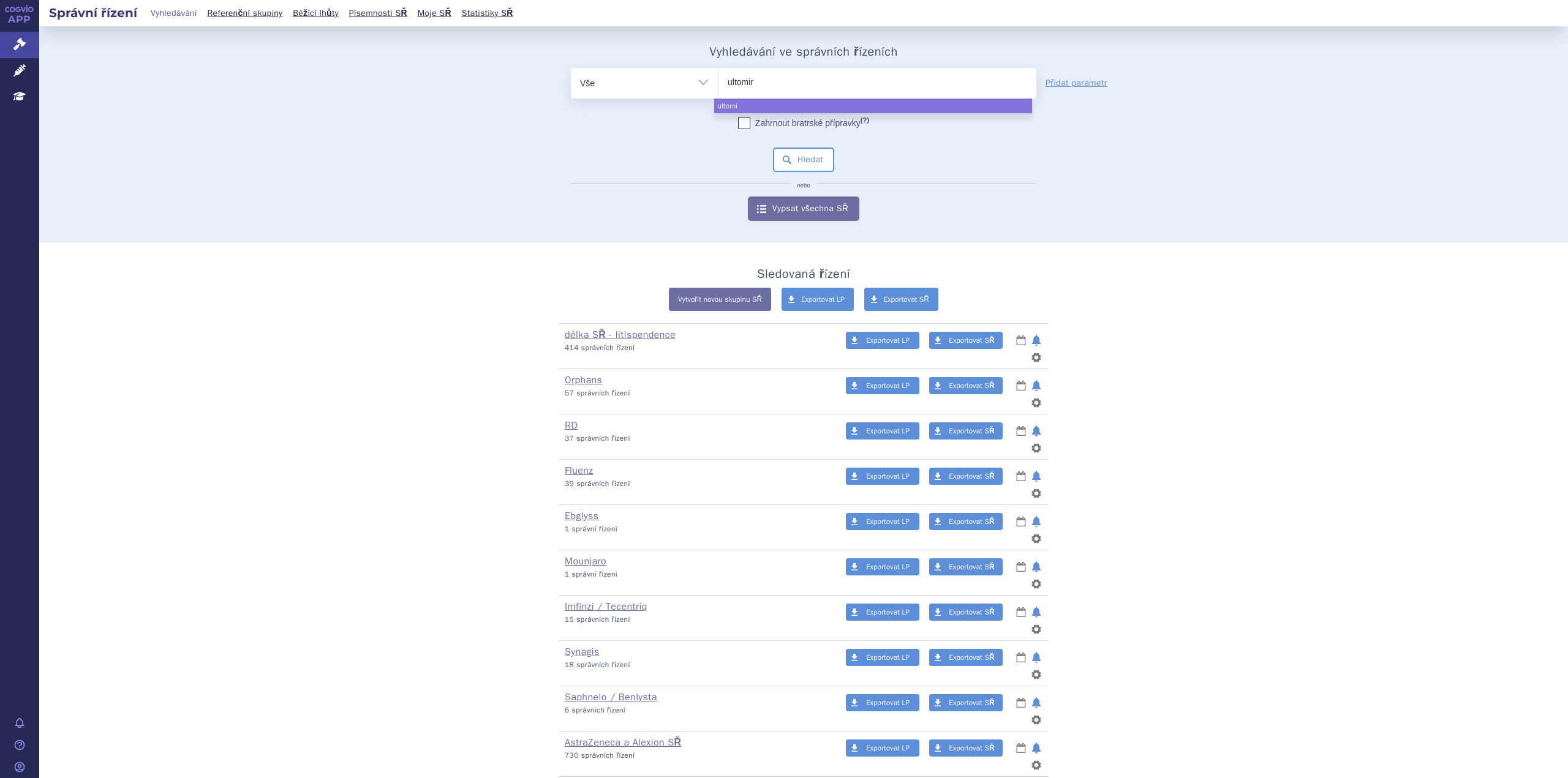 type on "ultomiri" 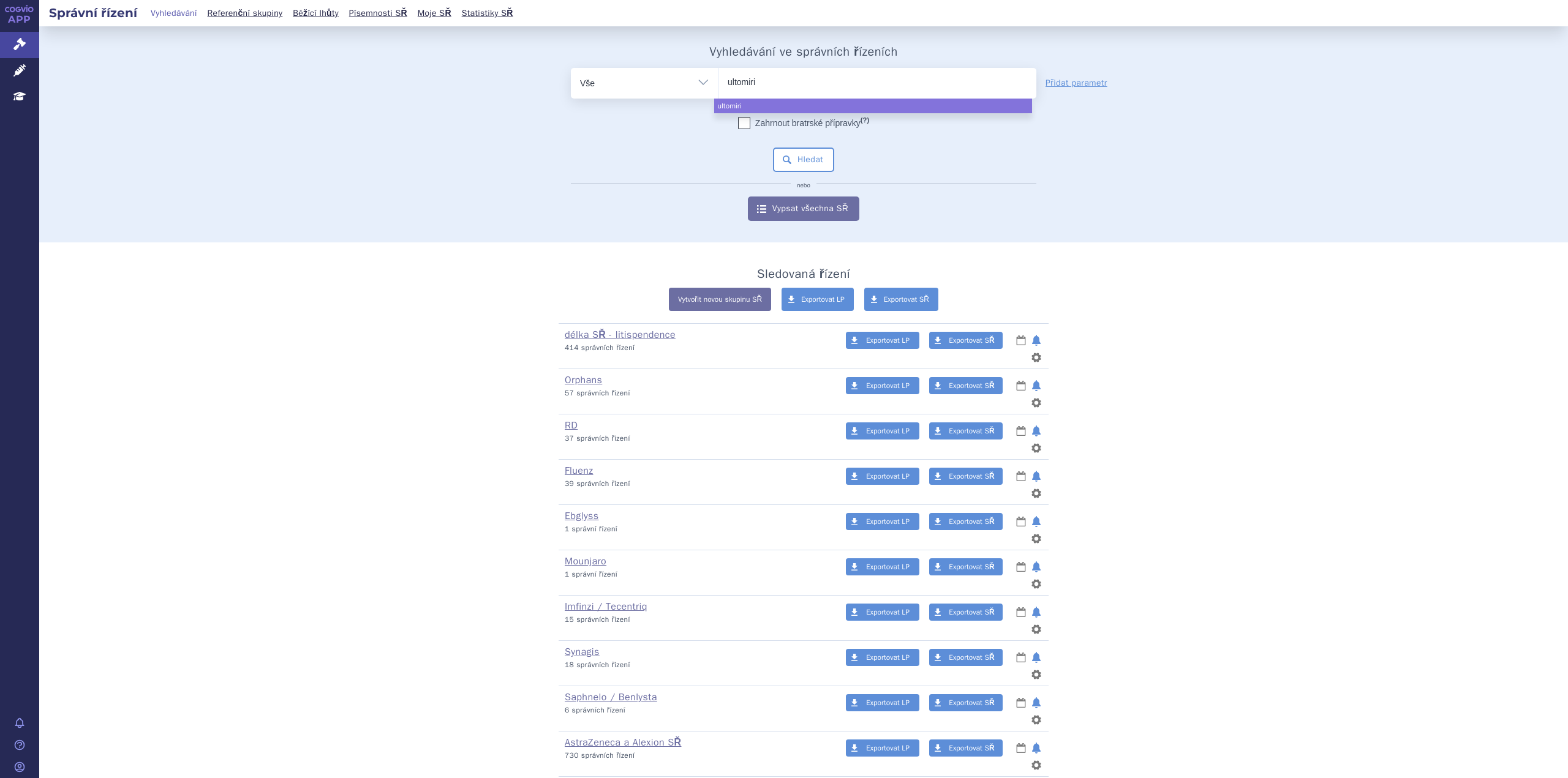type on "ultomiris" 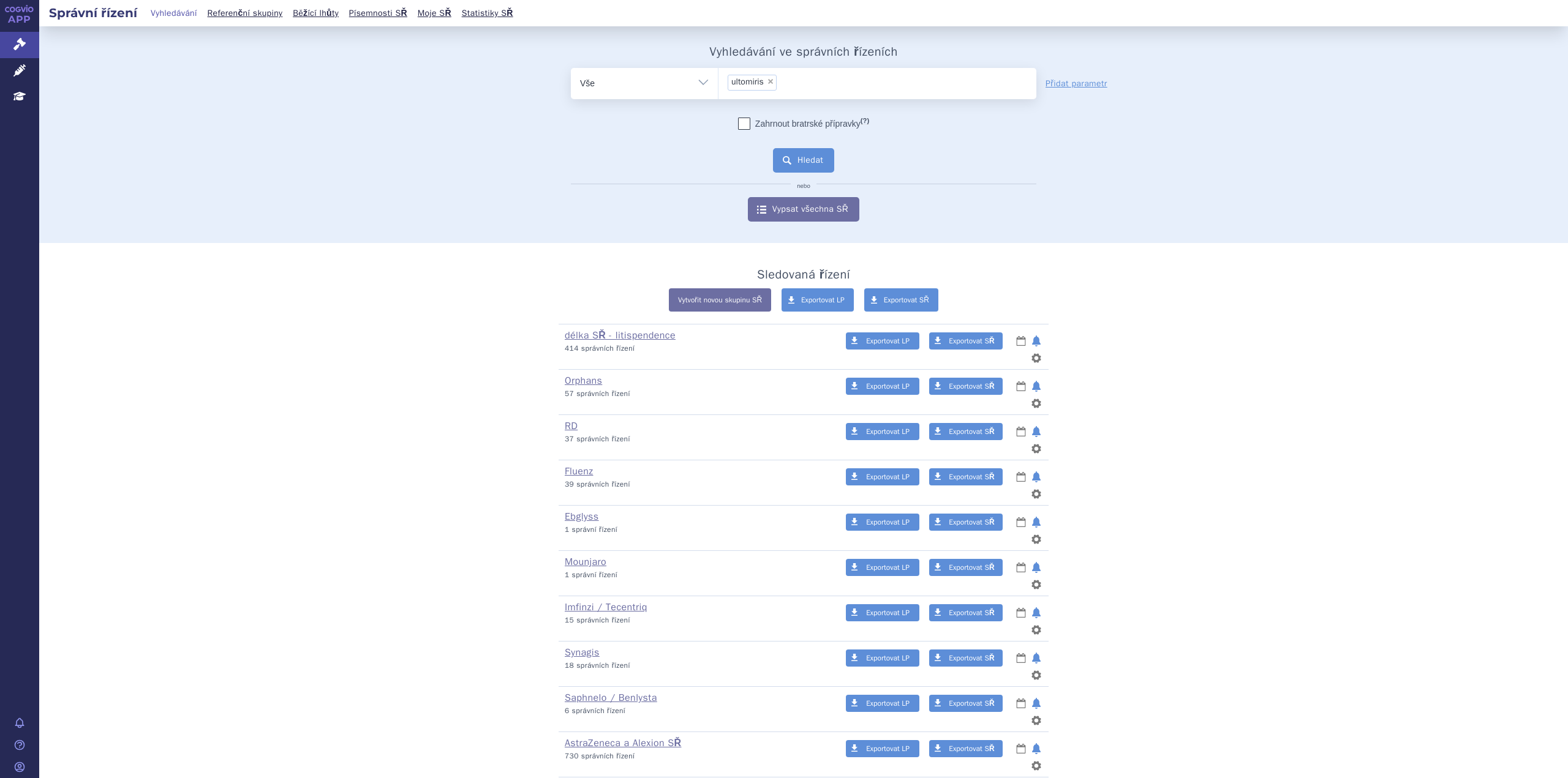 click on "Hledat" at bounding box center (804, 160) 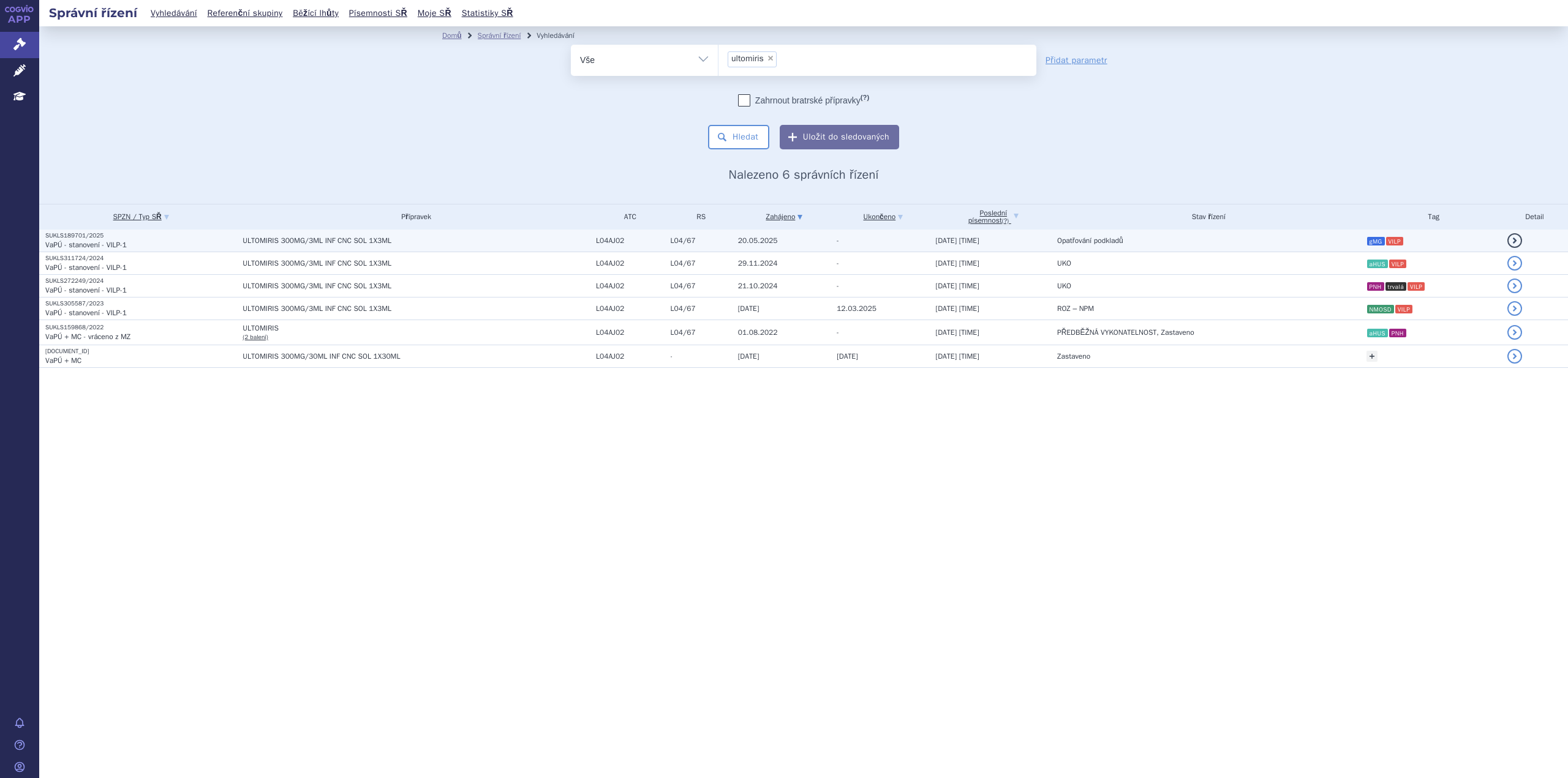 scroll, scrollTop: 0, scrollLeft: 0, axis: both 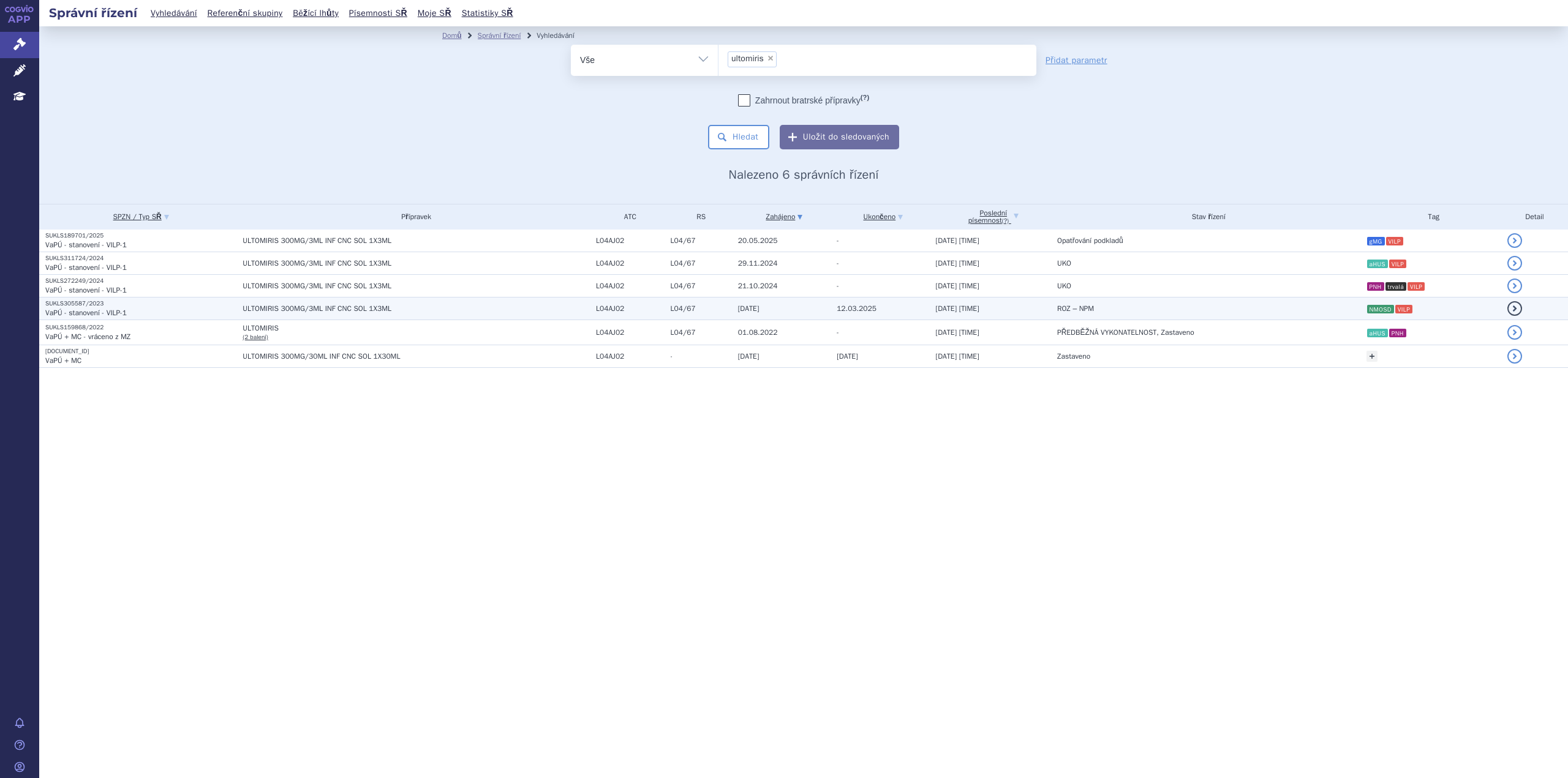click on "ROZ – NPM" at bounding box center [1205, 241] 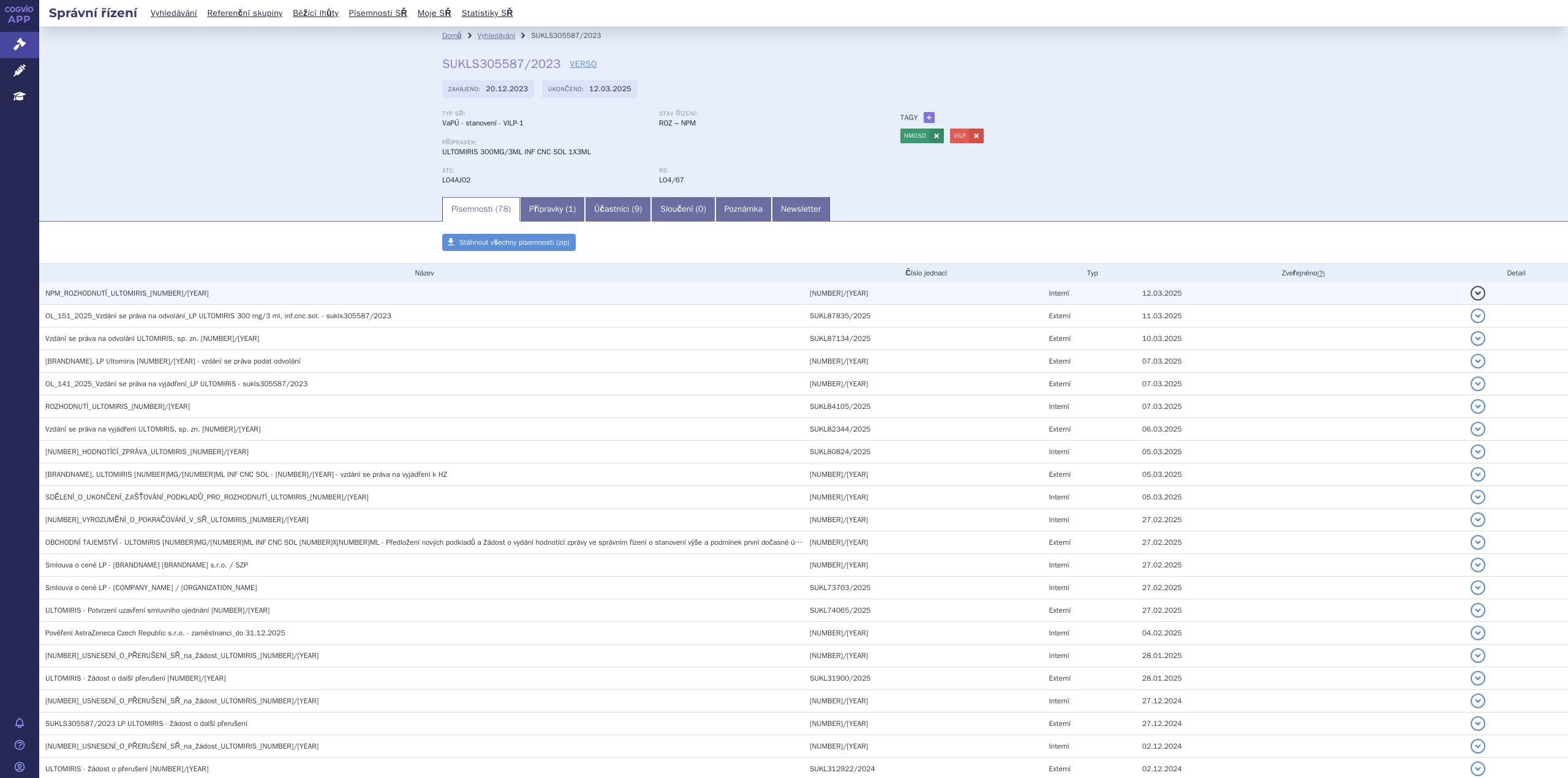 scroll, scrollTop: 0, scrollLeft: 0, axis: both 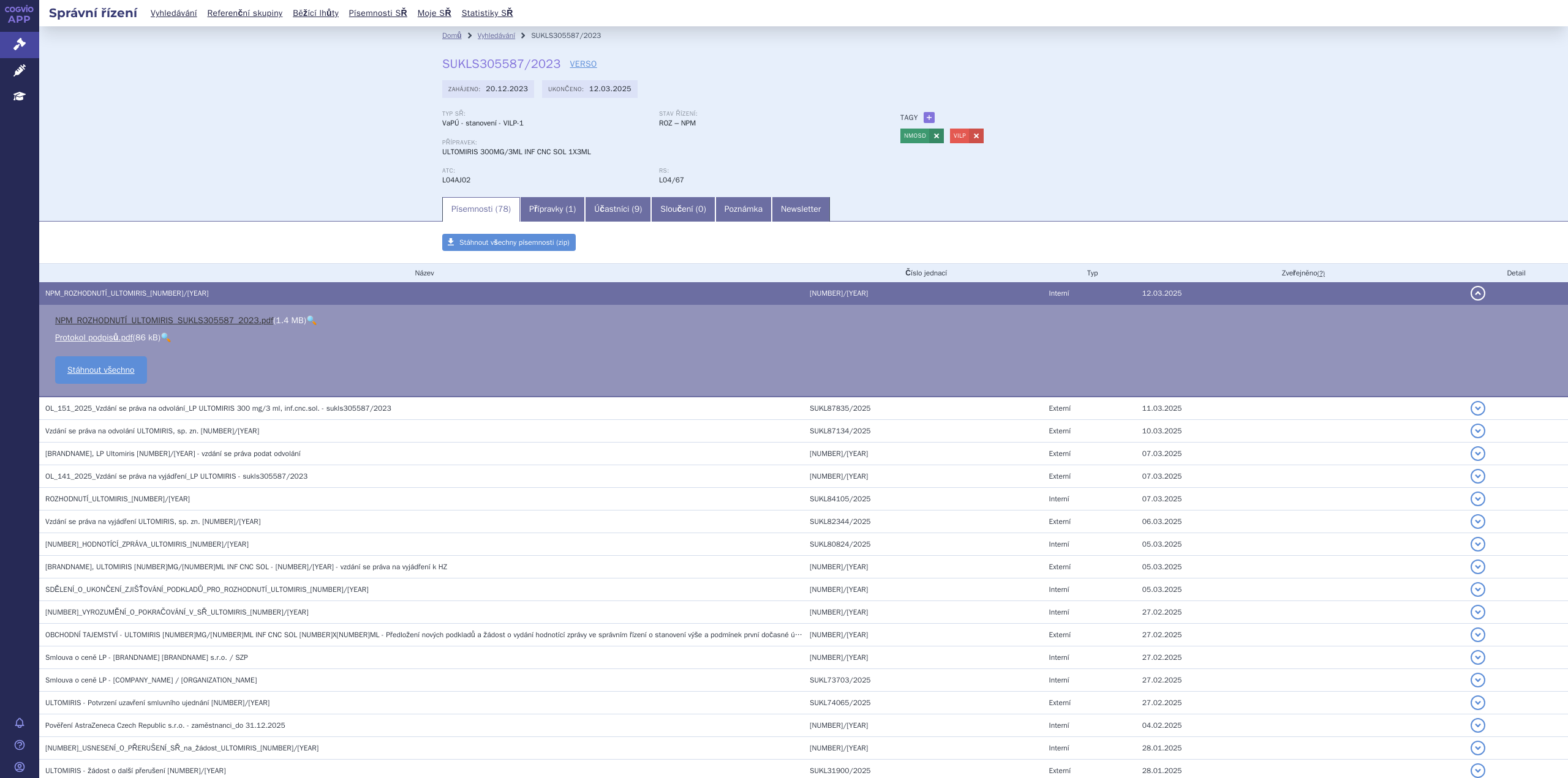 click on "NPM_ROZHODNUTÍ_ULTOMIRIS_SUKLS305587_2023.pdf" at bounding box center (164, 320) 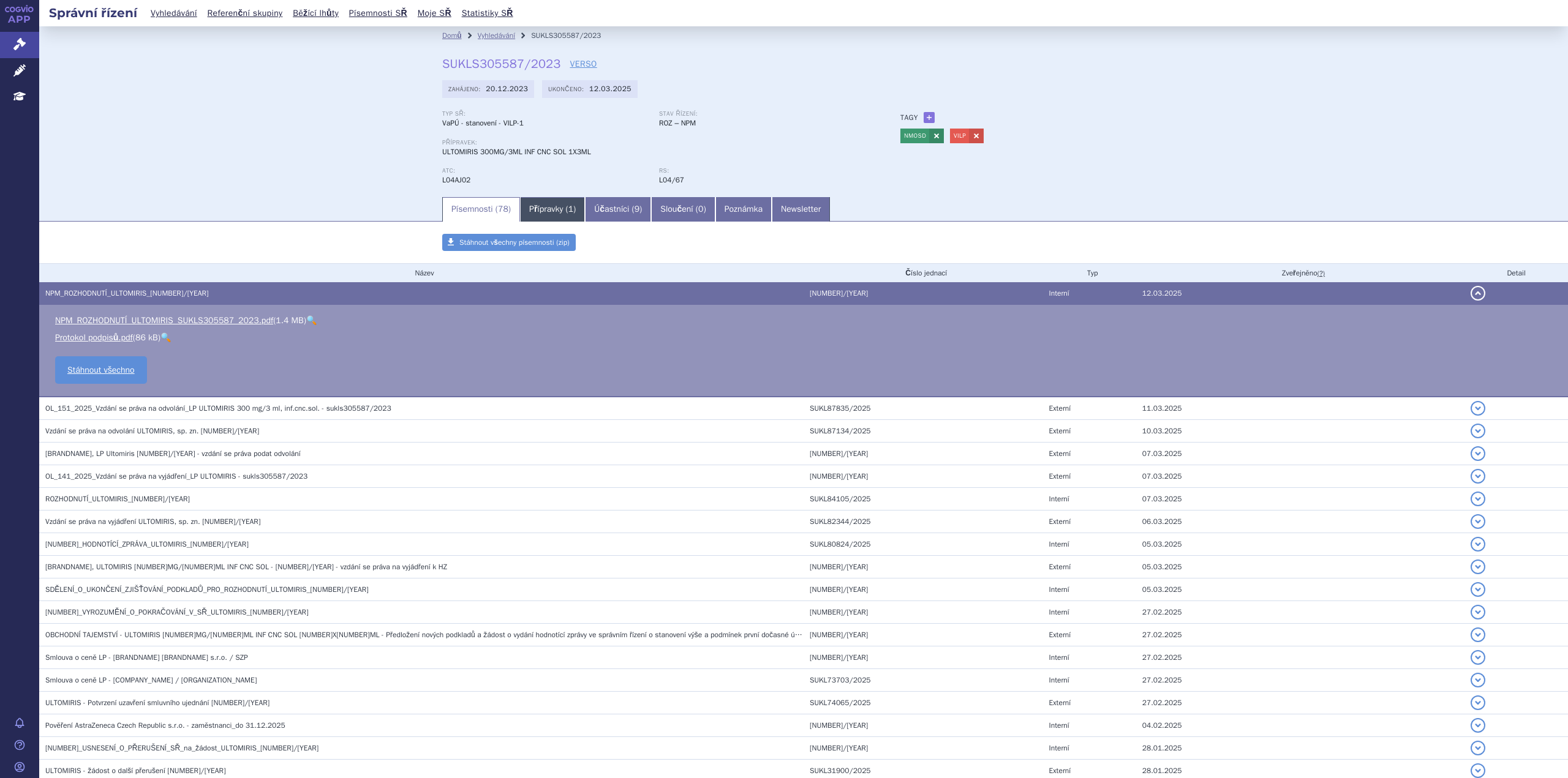 click on "Přípravky ( 1 )" at bounding box center [552, 209] 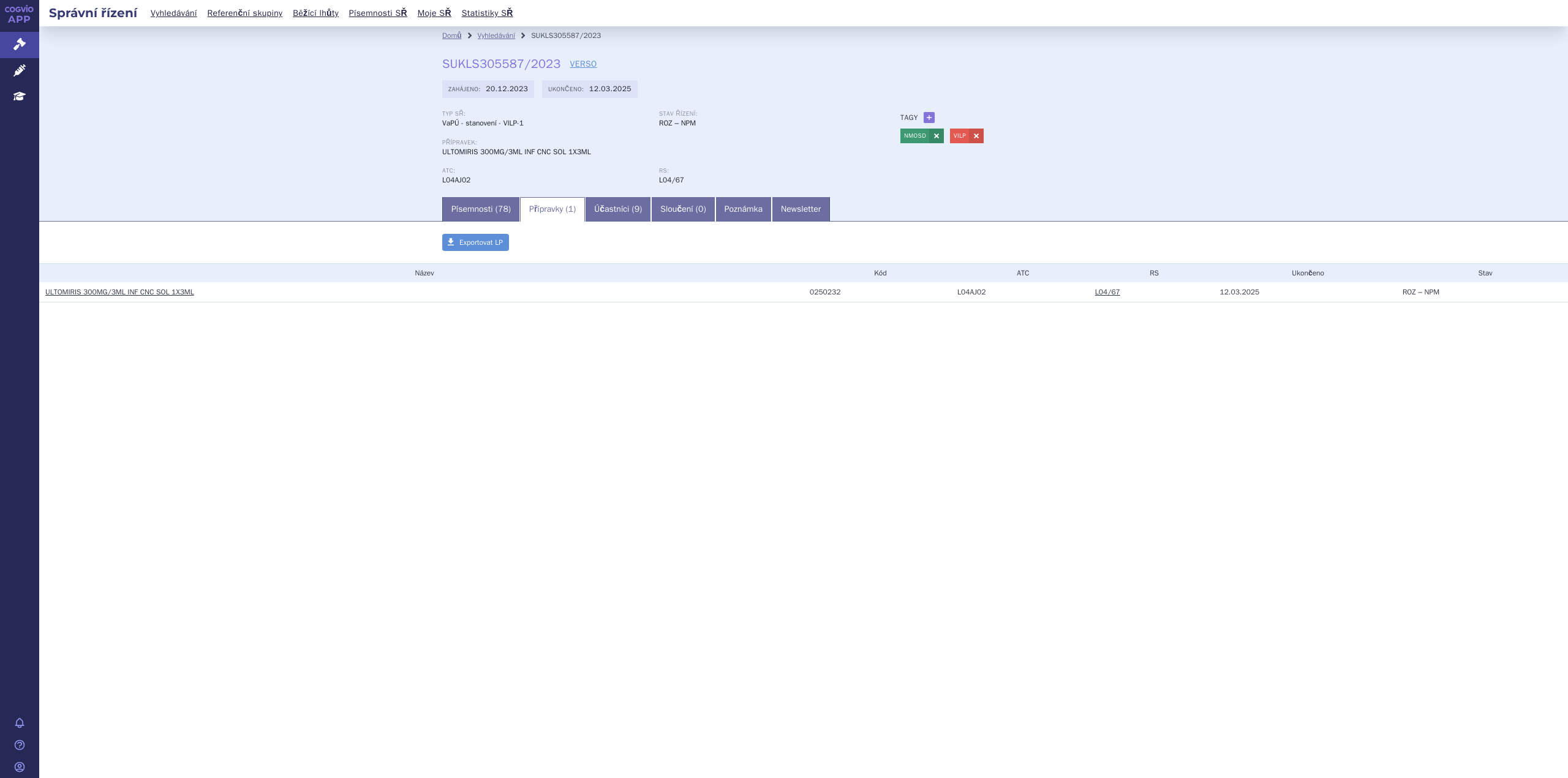 click on "ULTOMIRIS 300MG/3ML INF CNC SOL 1X3ML" at bounding box center [119, 292] 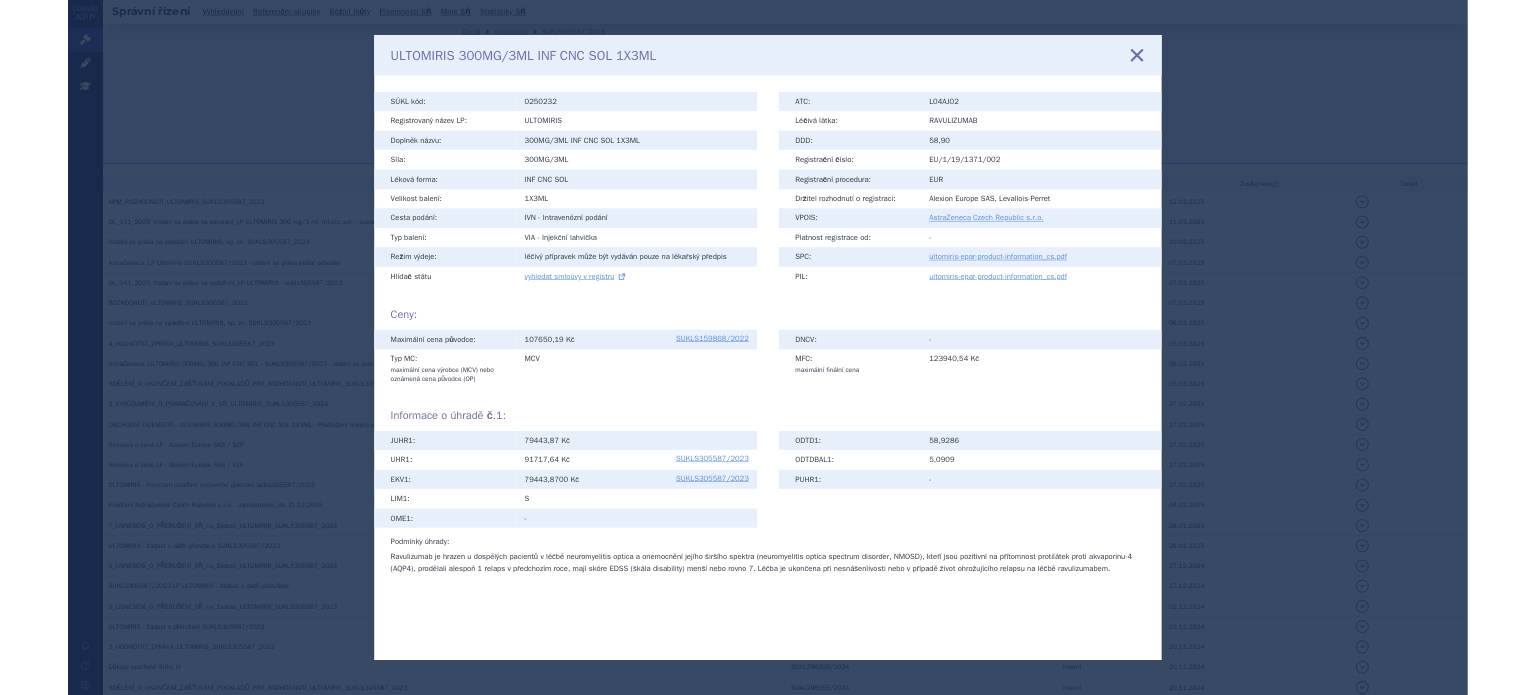 scroll, scrollTop: 0, scrollLeft: 0, axis: both 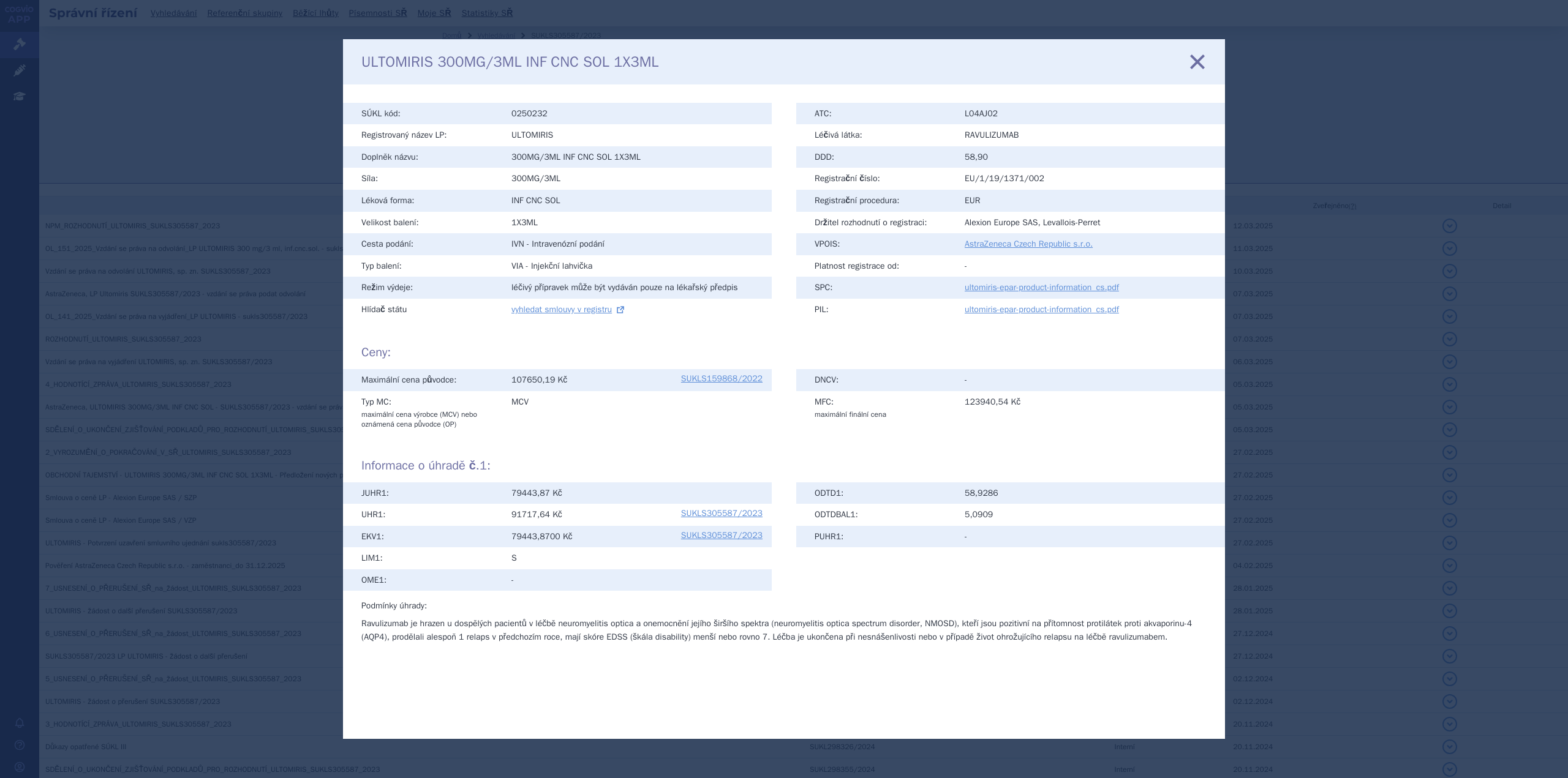 click on "Ravulizumab je hrazen u dospělých pacientů v léčbě neuromyelitis optica a onemocnění jejího širšího spektra (neuromyelitis optica spectrum disorder, NMOSD), kteří jsou pozitivní na přítomnost protilátek proti akvaporinu-4 (AQP4), prodělali alespoň 1 relaps v předchozím roce, mají skóre EDSS (škála disability) menší nebo rovno 7. Léčba je ukončena při nesnášenlivosti nebo v případě život ohrožujícího relapsu na léčbě ravulizumabem." at bounding box center [784, 630] 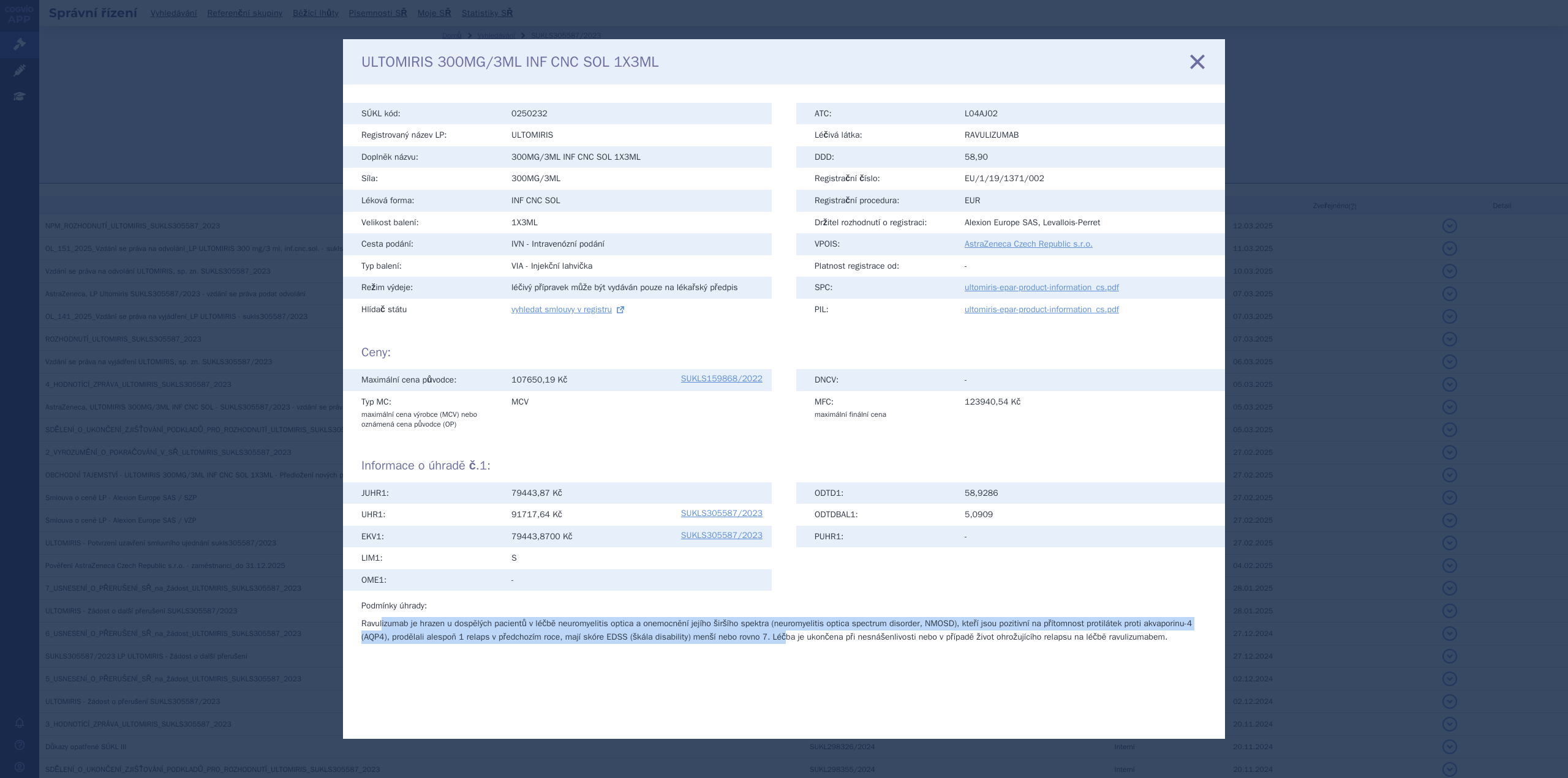 drag, startPoint x: 381, startPoint y: 626, endPoint x: 783, endPoint y: 636, distance: 402.12436 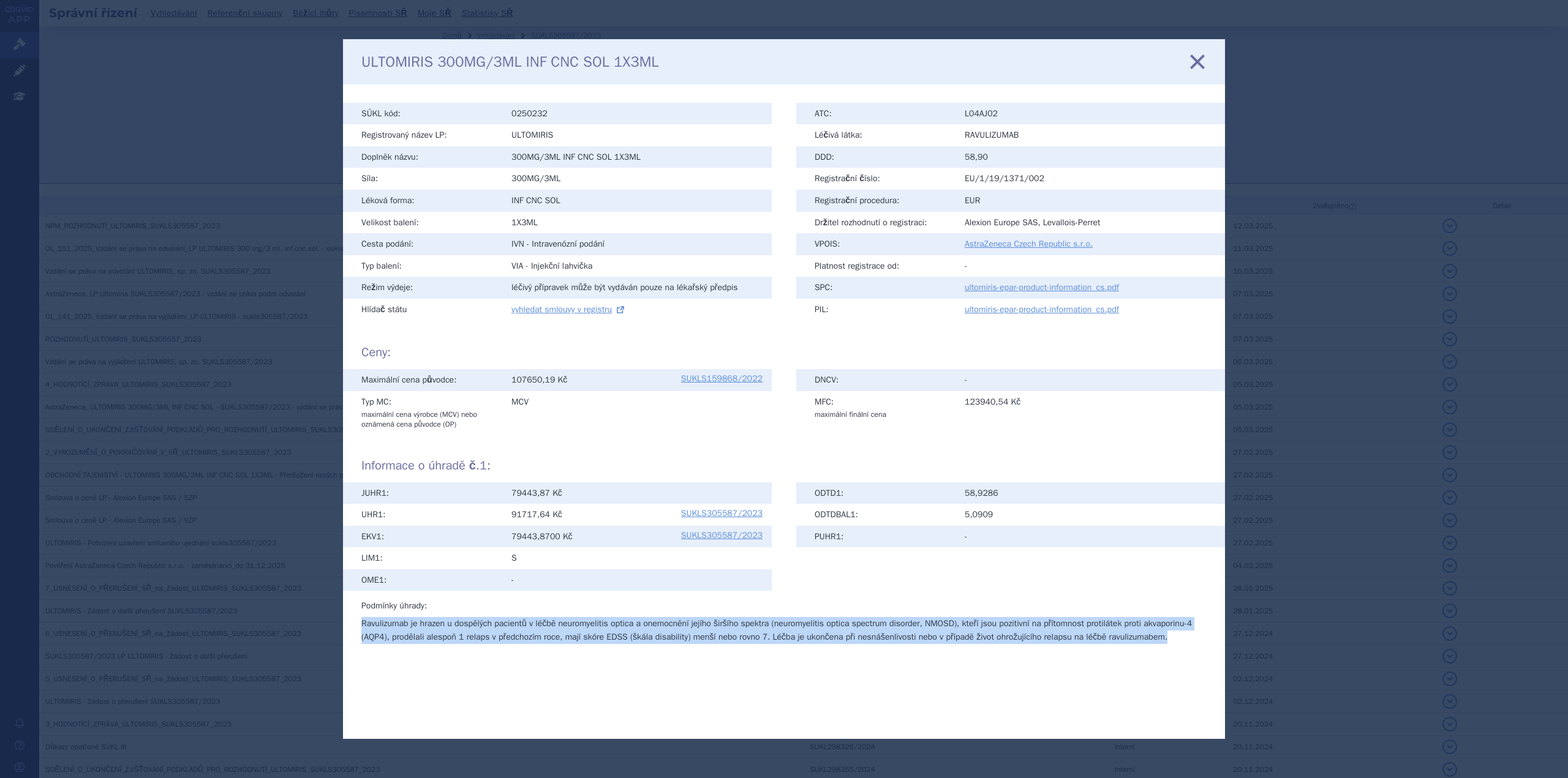 drag, startPoint x: 364, startPoint y: 627, endPoint x: 1204, endPoint y: 643, distance: 840.1524 